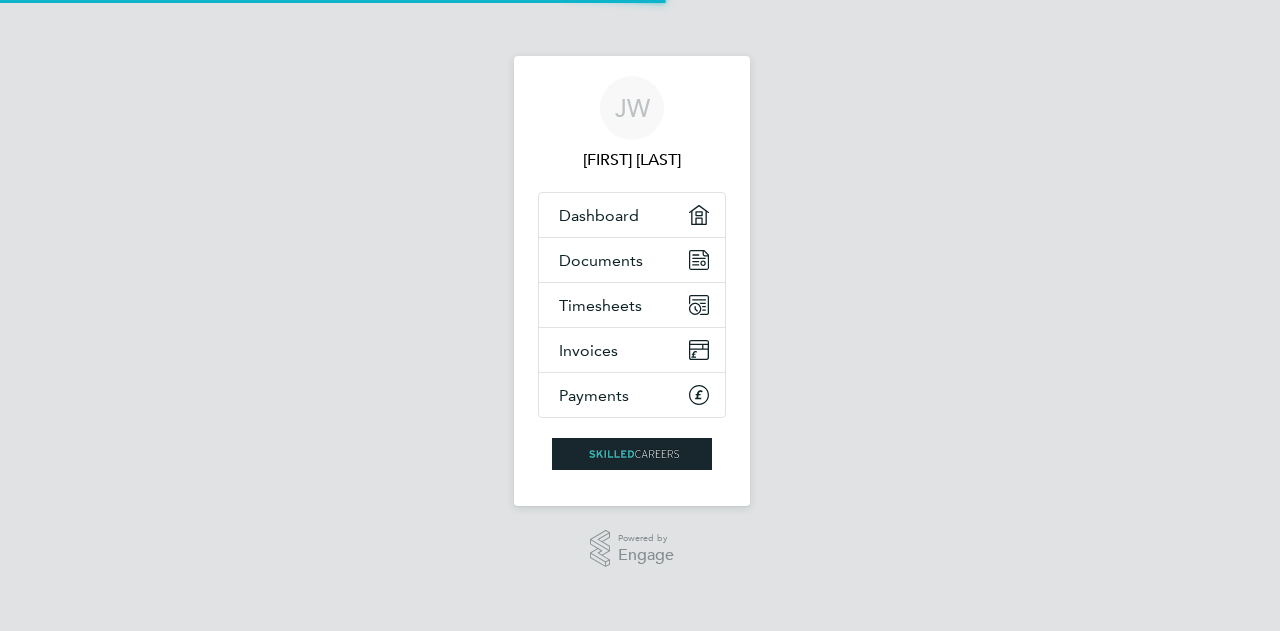scroll, scrollTop: 0, scrollLeft: 0, axis: both 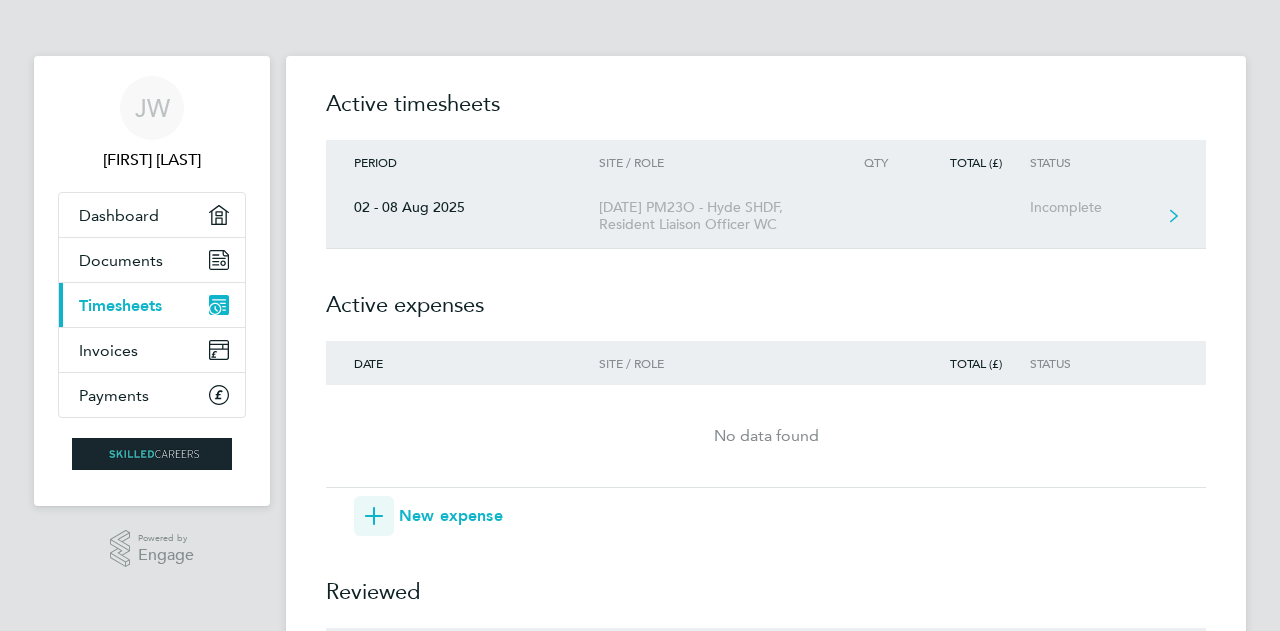 click on "Incomplete" 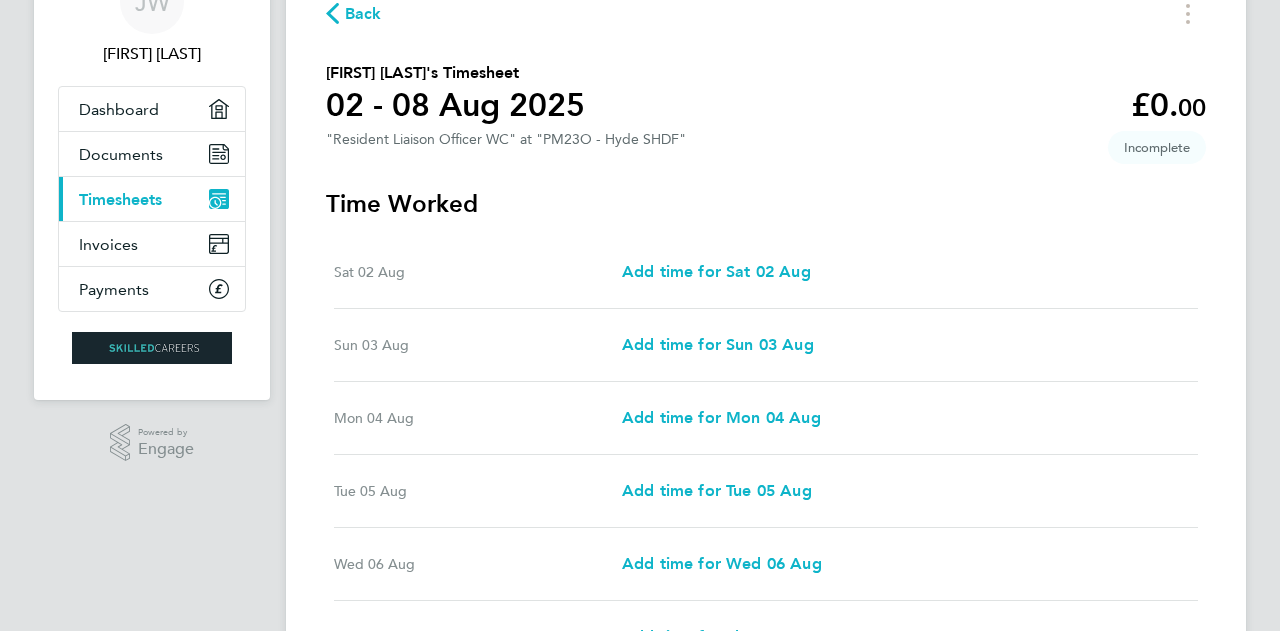 scroll, scrollTop: 200, scrollLeft: 0, axis: vertical 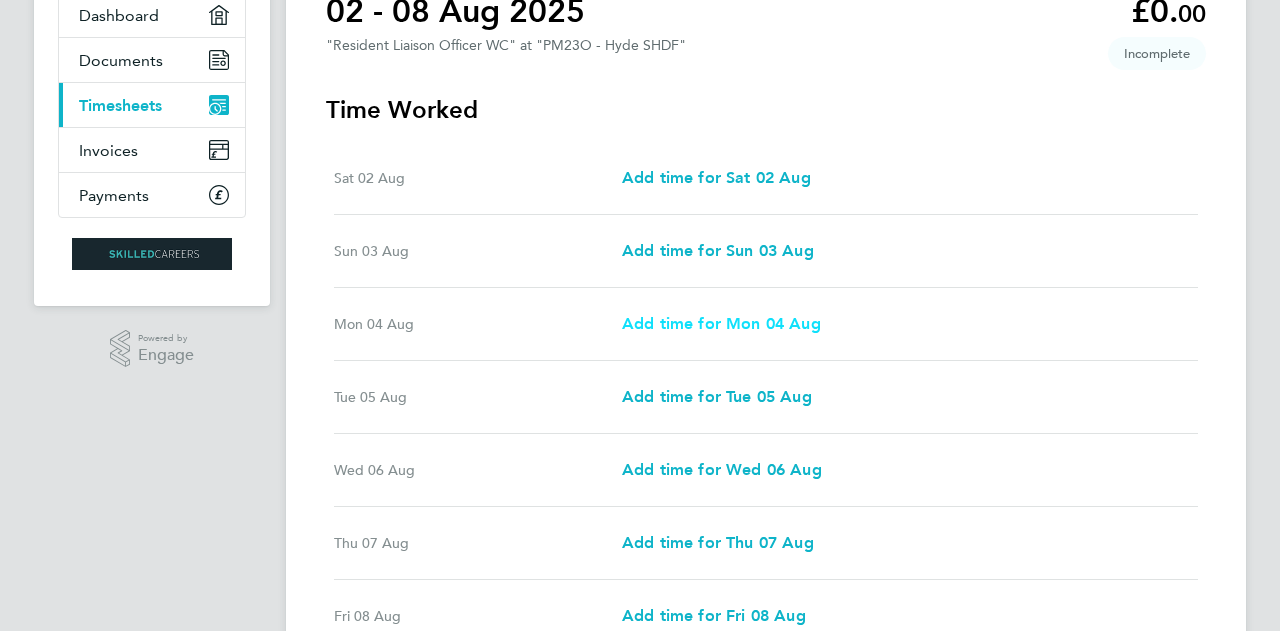 click on "Add time for Mon 04 Aug" at bounding box center (721, 323) 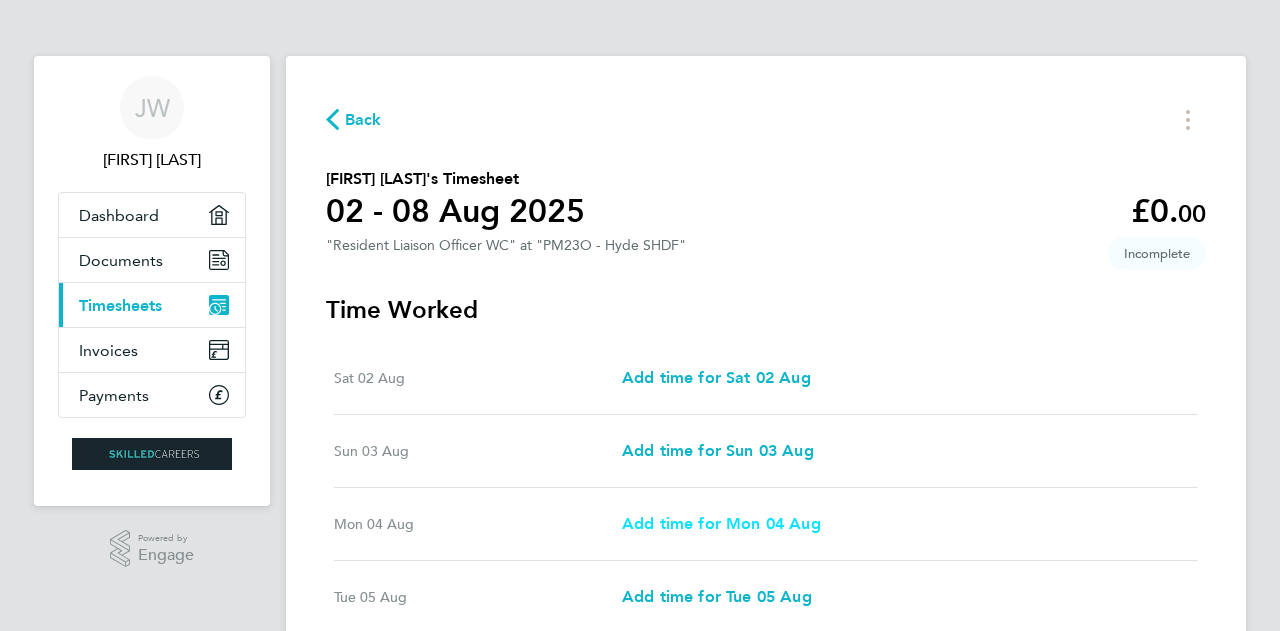 select on "30" 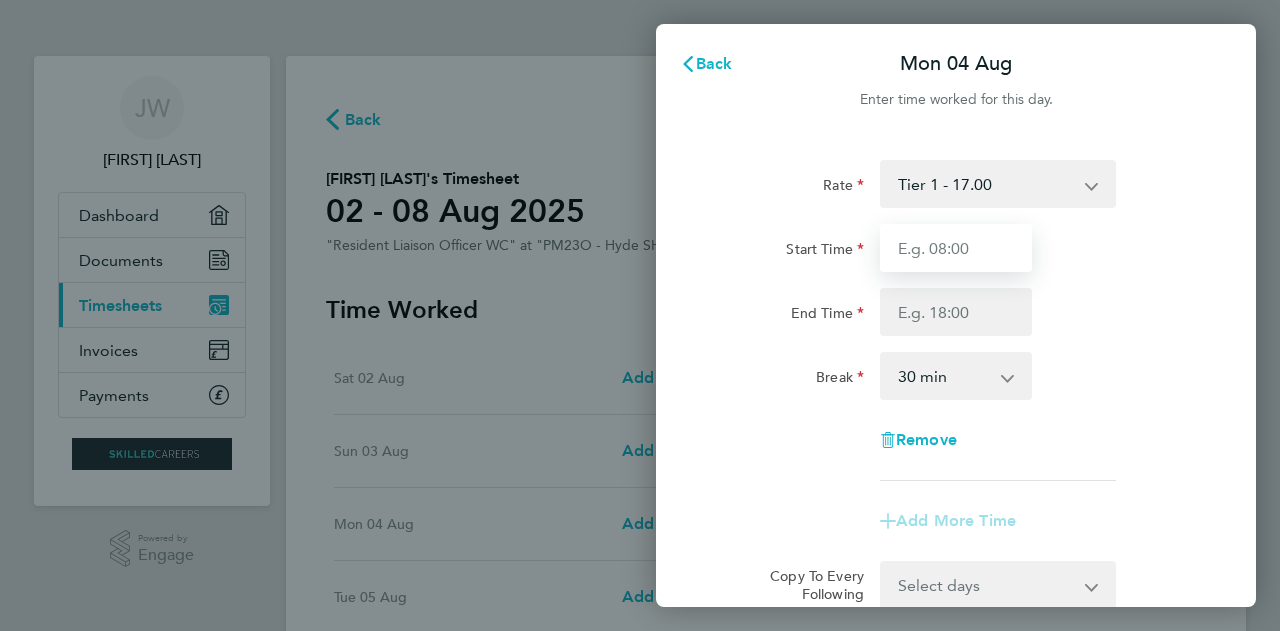 click on "Start Time" at bounding box center (956, 248) 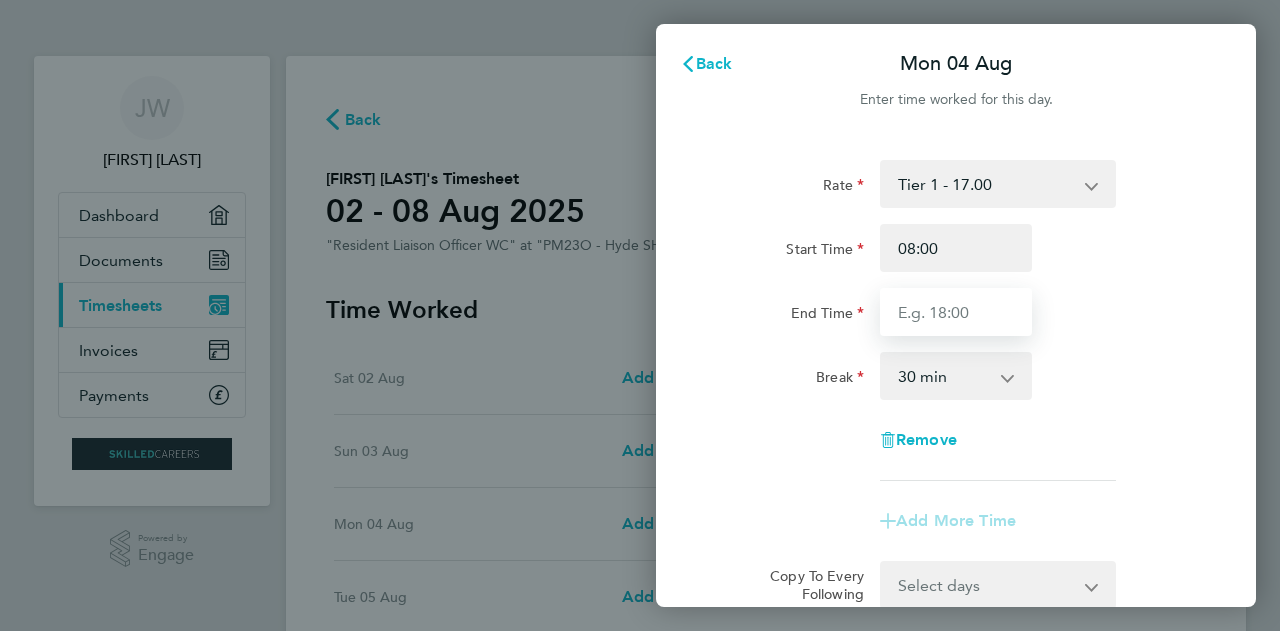click on "End Time" at bounding box center (956, 312) 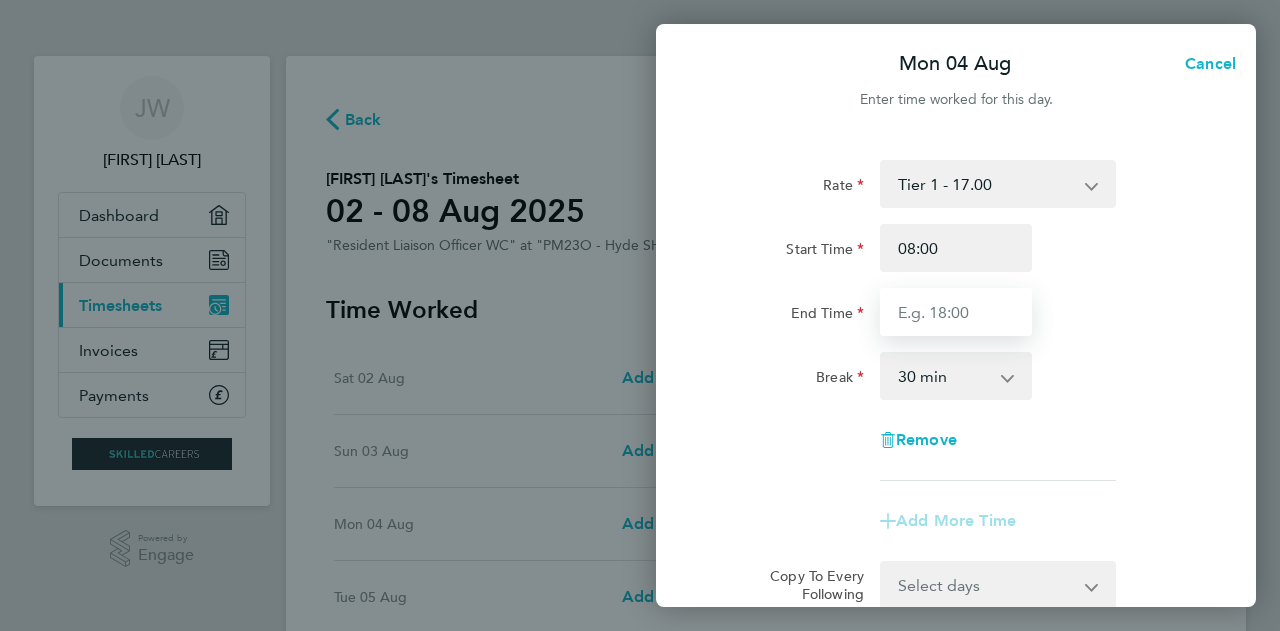 type on "17:00" 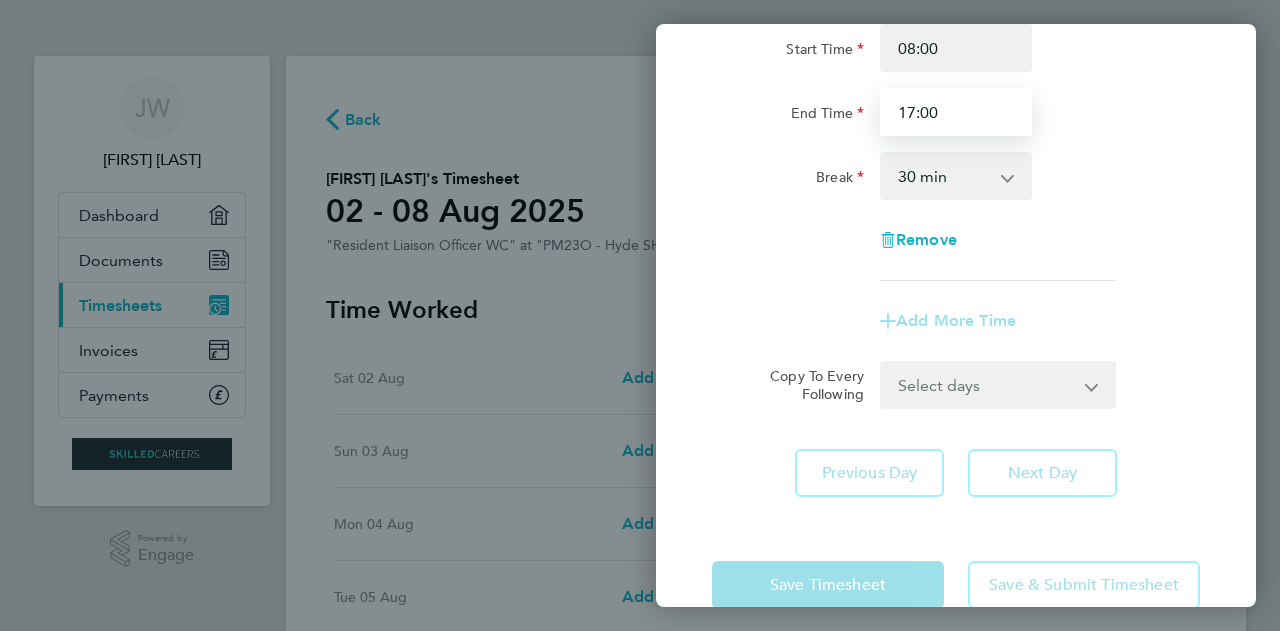 scroll, scrollTop: 241, scrollLeft: 0, axis: vertical 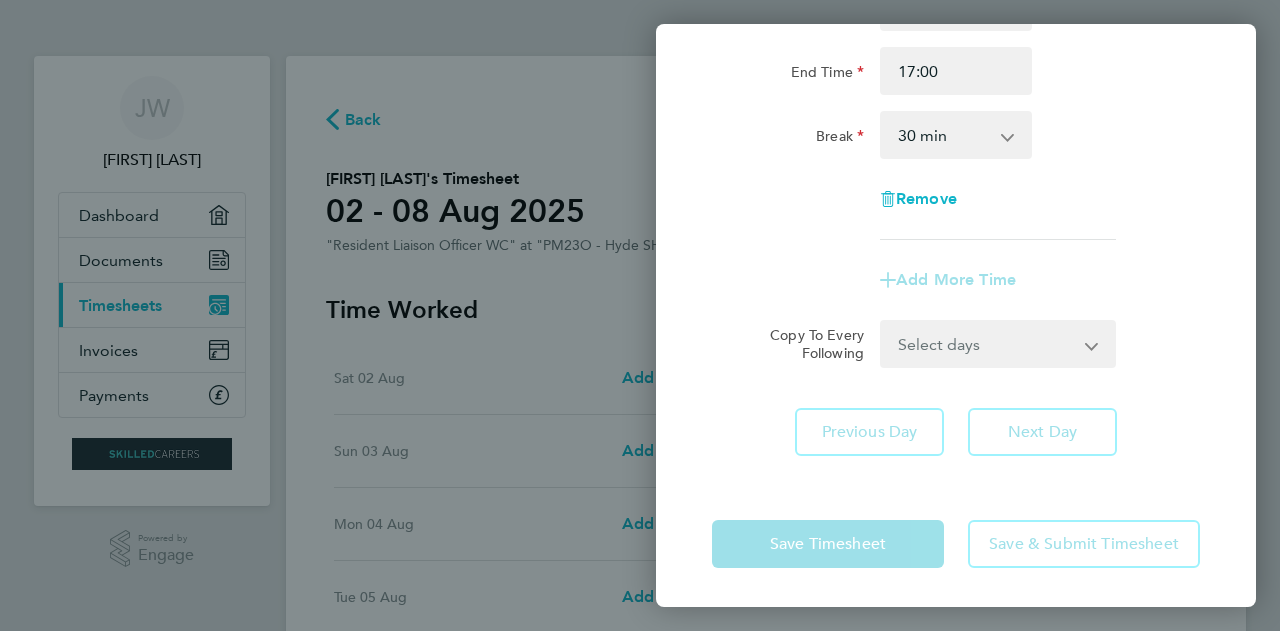 click on "Select days   Day   Tuesday   Wednesday   Thursday   Friday" at bounding box center [987, 344] 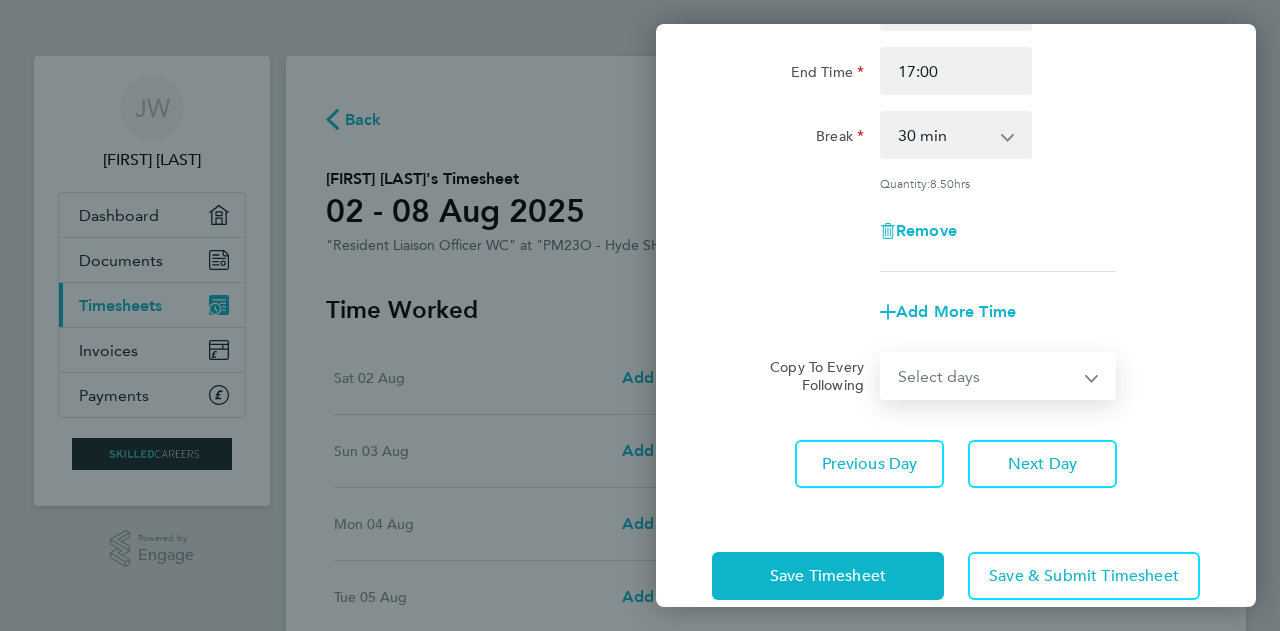 select on "TUE" 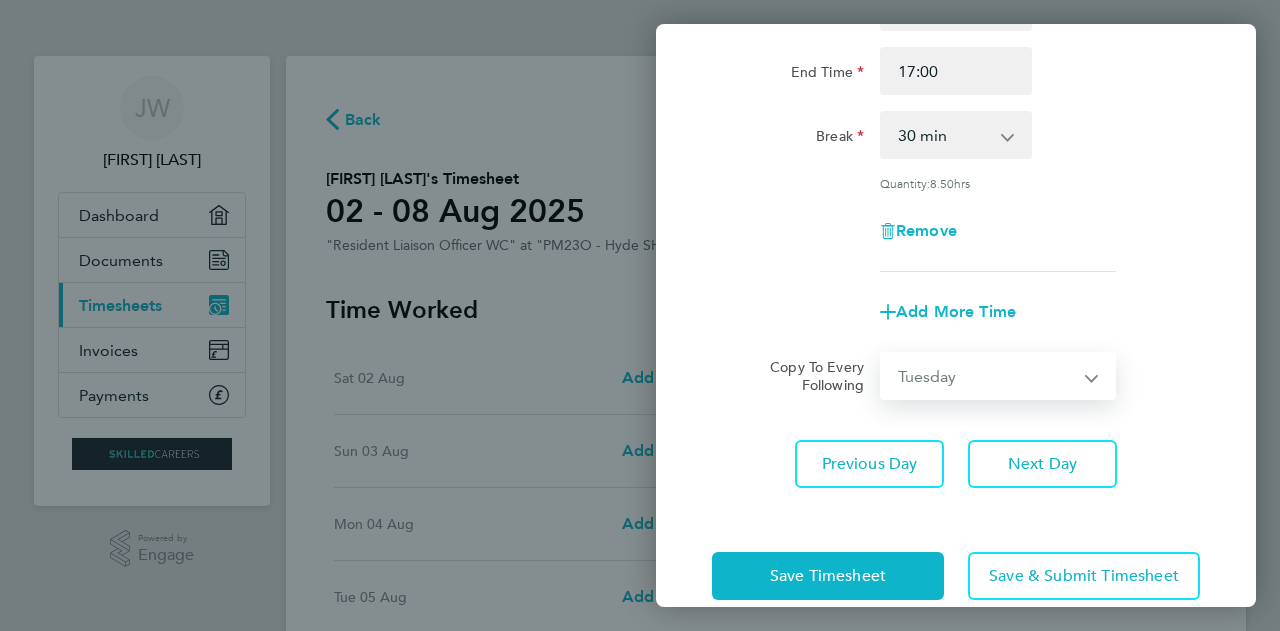 click on "Select days   Day   Tuesday   Wednesday   Thursday   Friday" at bounding box center (987, 376) 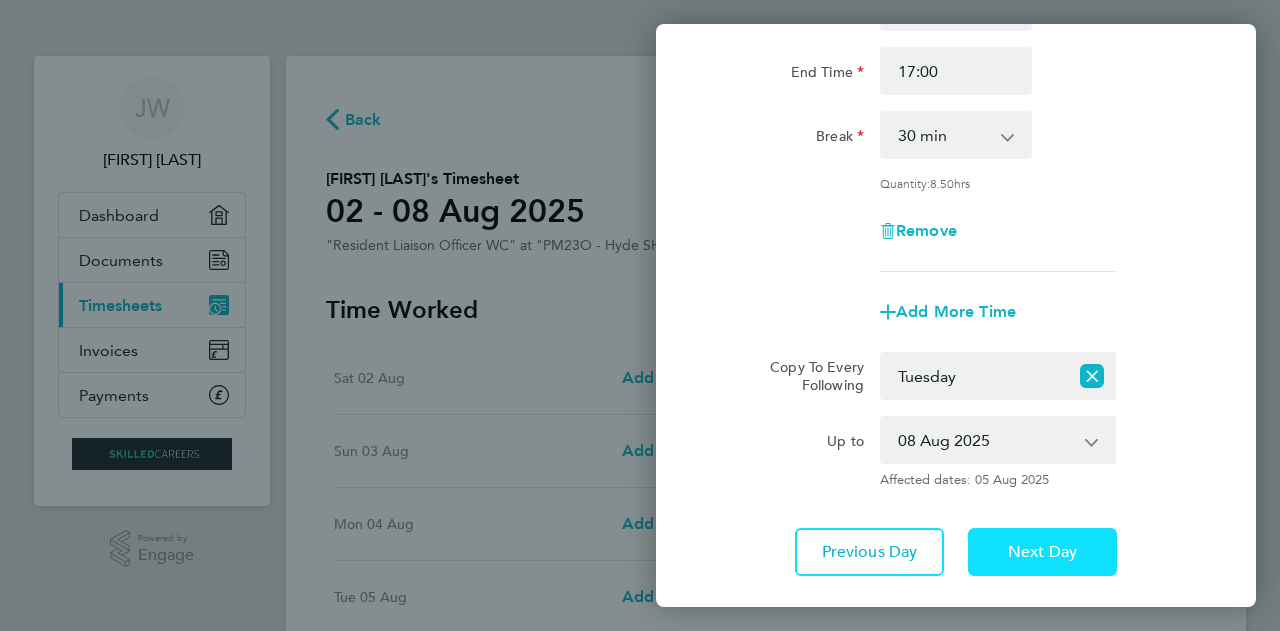 click on "Next Day" 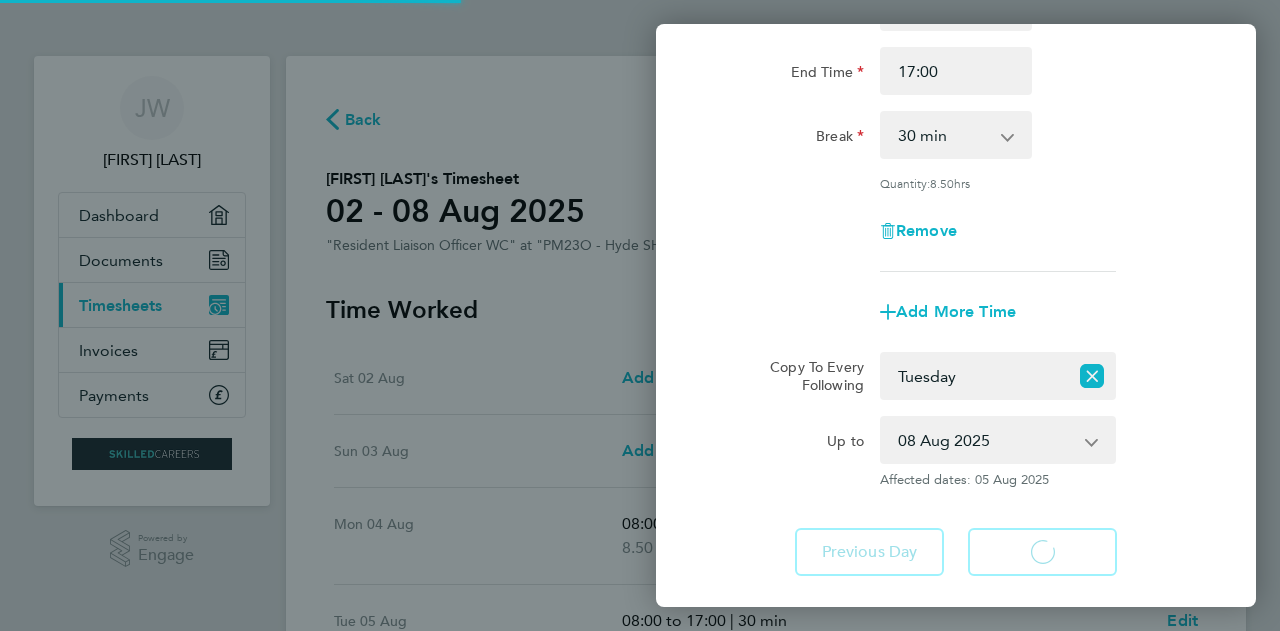 select on "30" 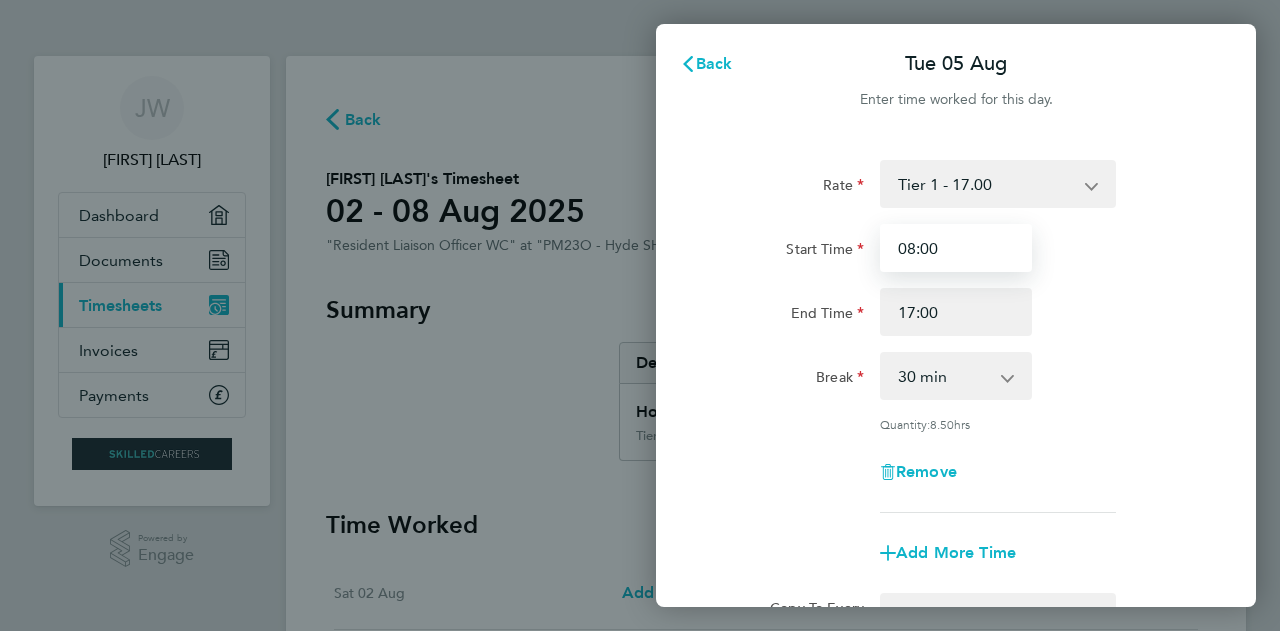 click on "08:00" at bounding box center (956, 248) 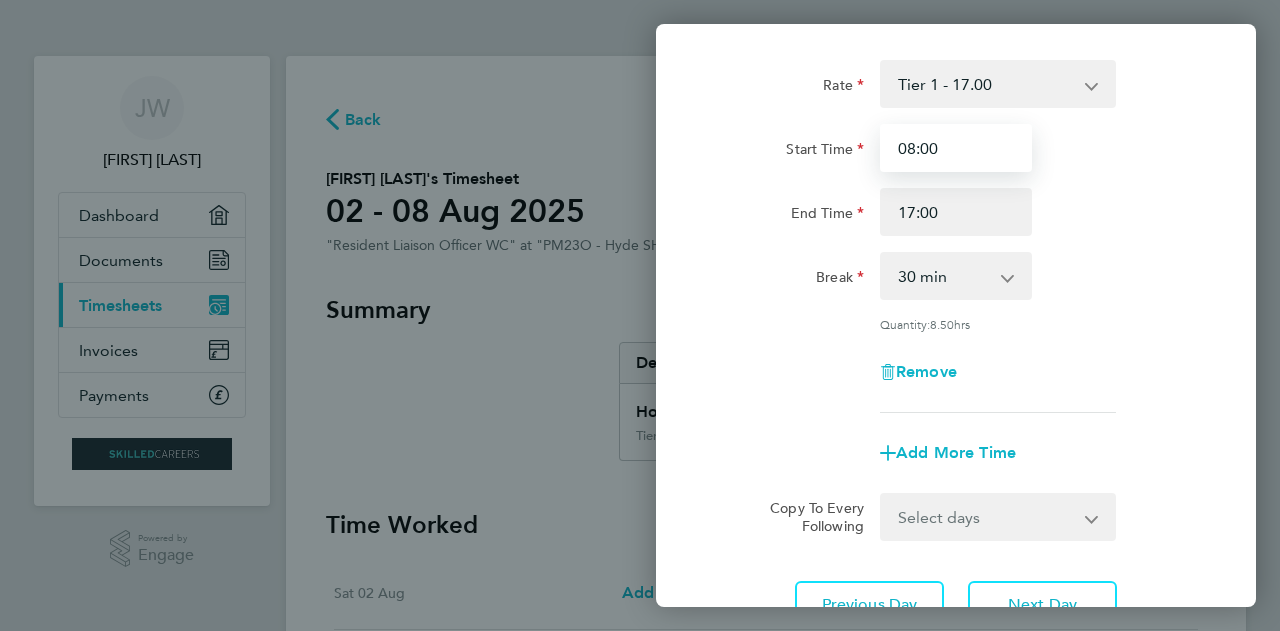 scroll, scrollTop: 200, scrollLeft: 0, axis: vertical 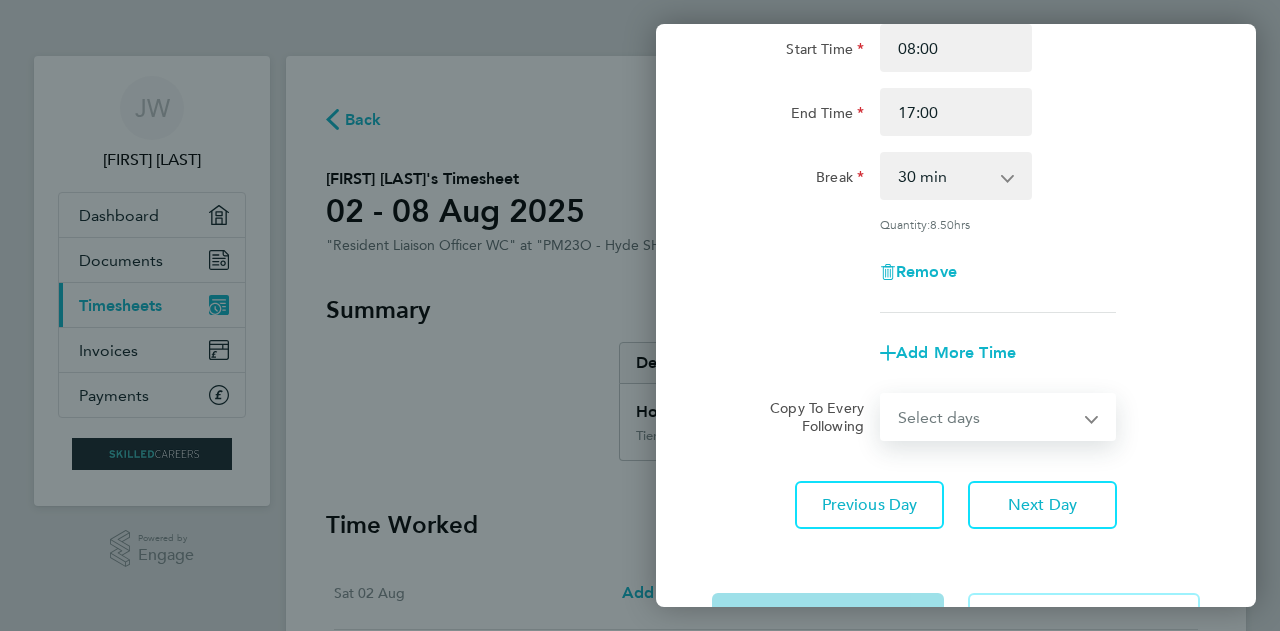 click on "Select days   Day   Wednesday   Thursday   Friday" at bounding box center (987, 417) 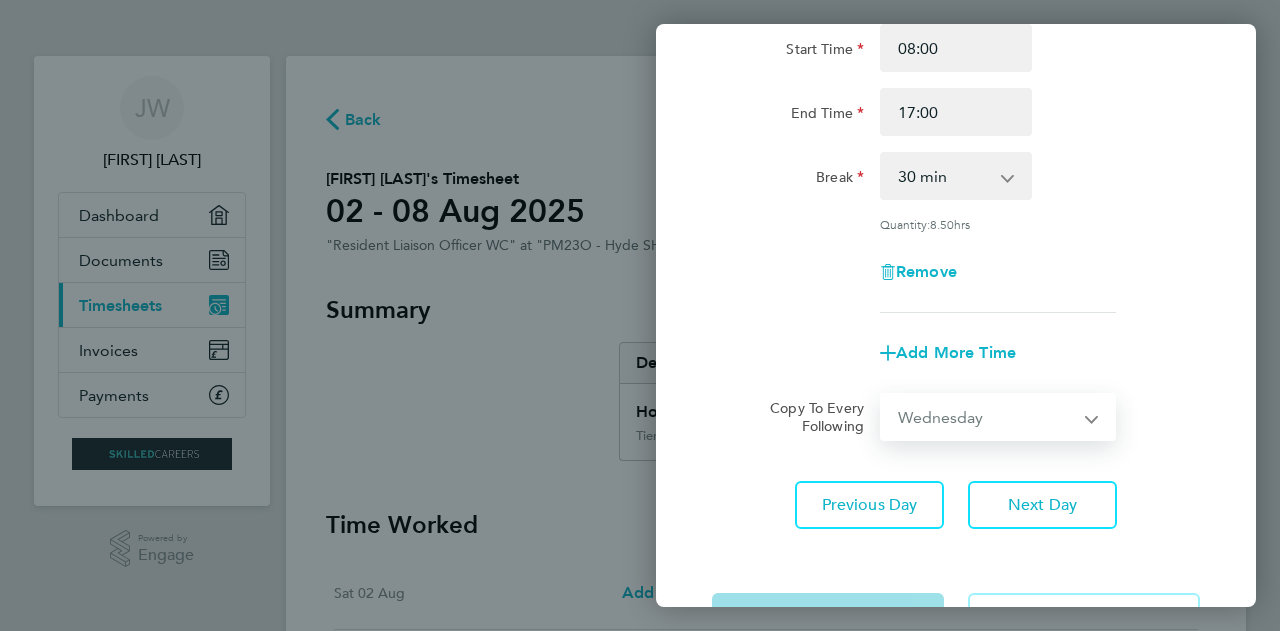 click on "Select days   Day   Wednesday   Thursday   Friday" at bounding box center [987, 417] 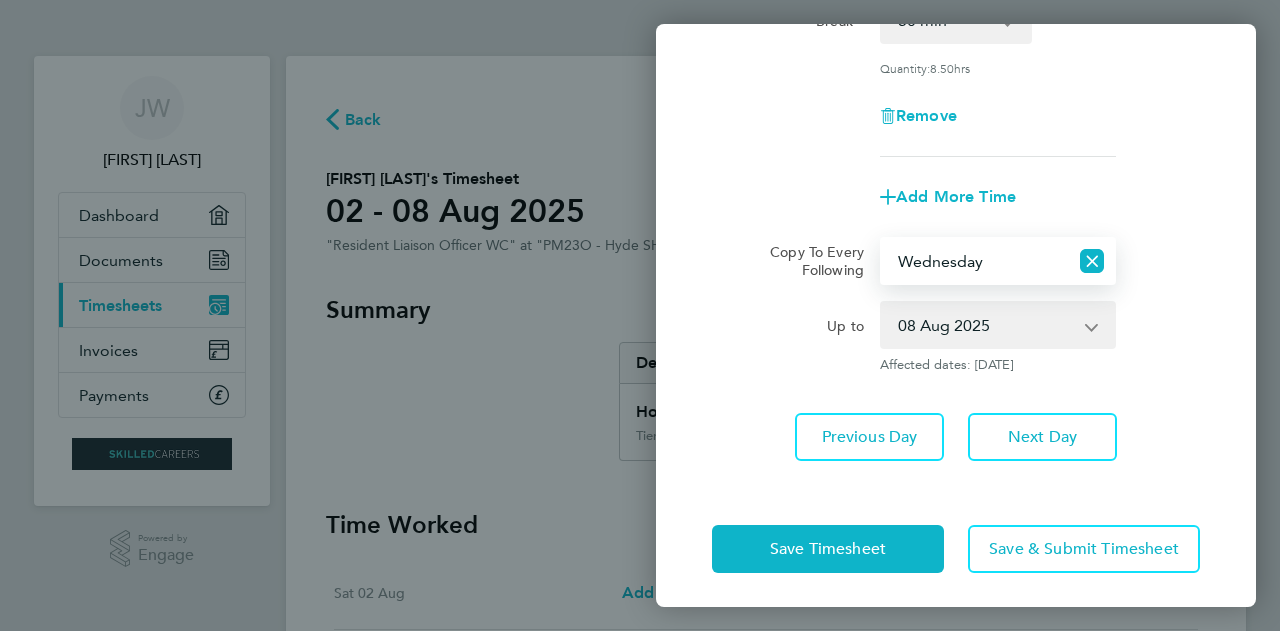 scroll, scrollTop: 360, scrollLeft: 0, axis: vertical 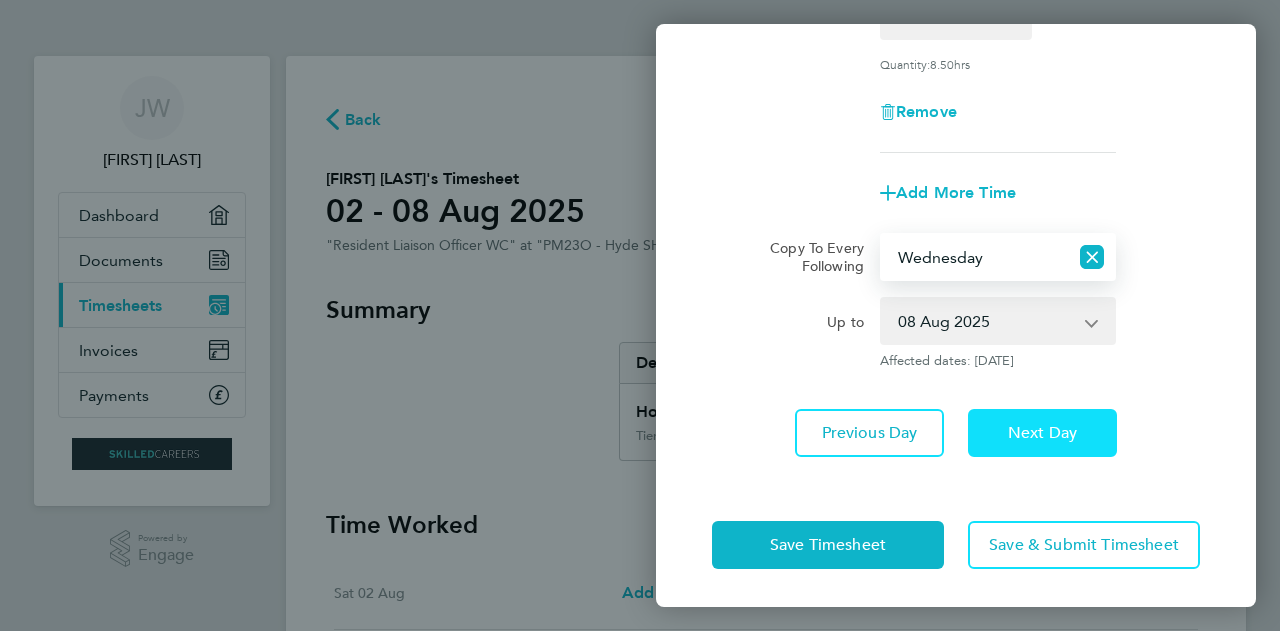 click on "Next Day" 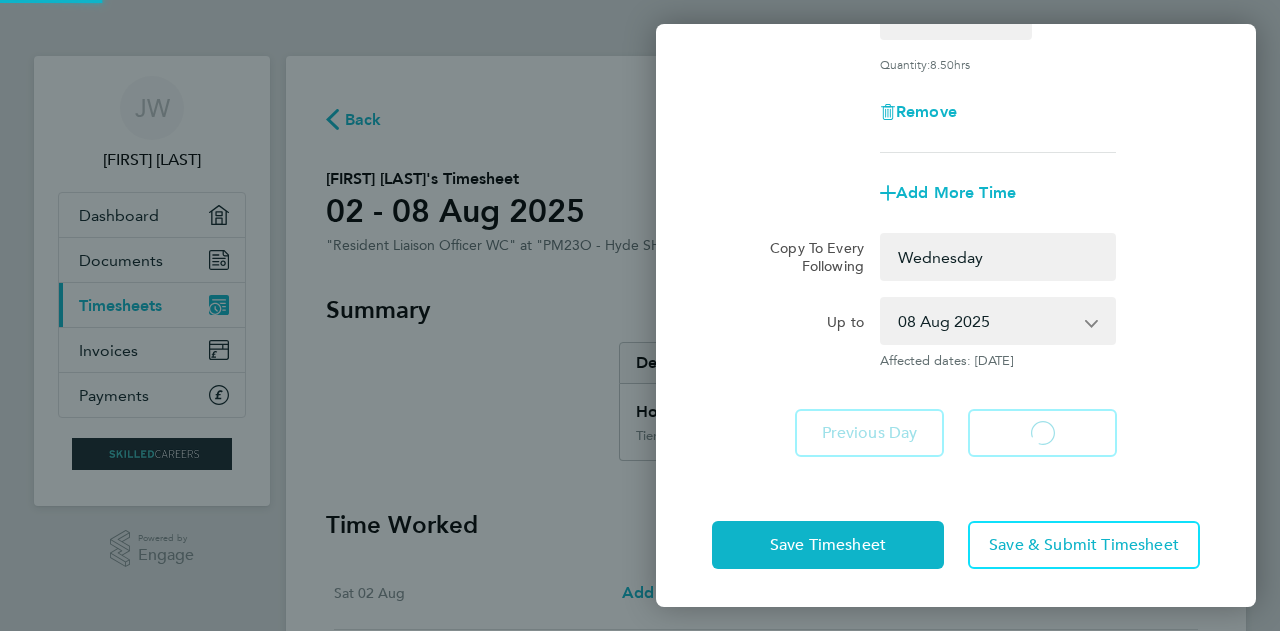 select on "0: null" 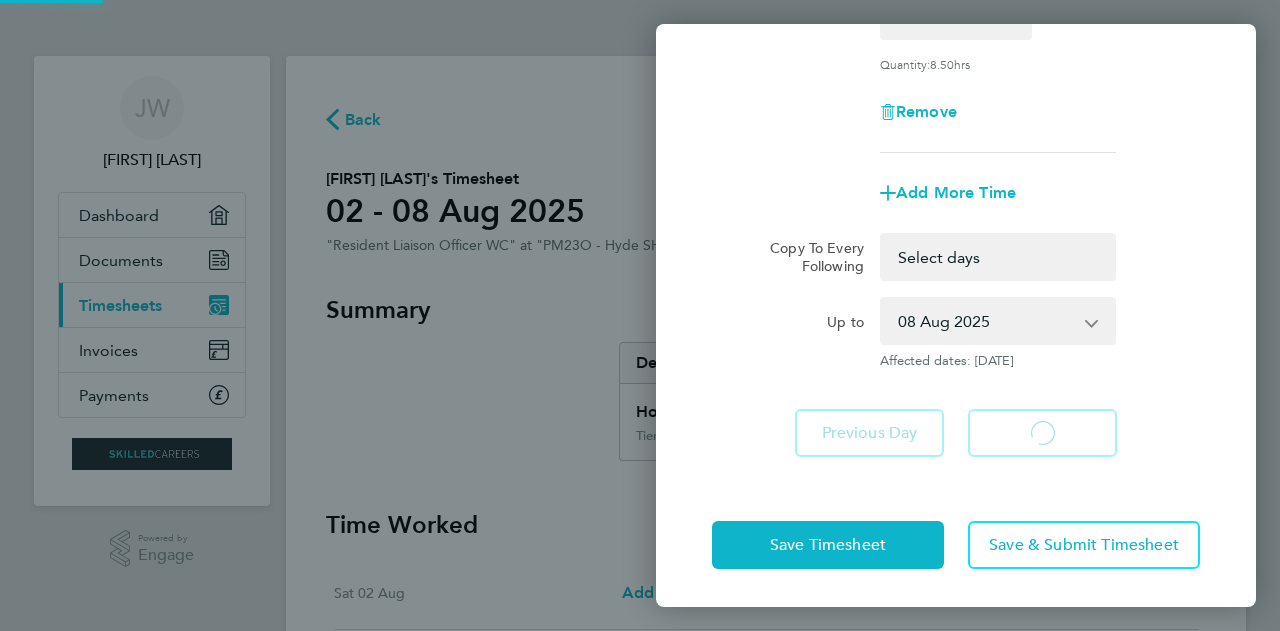scroll, scrollTop: 272, scrollLeft: 0, axis: vertical 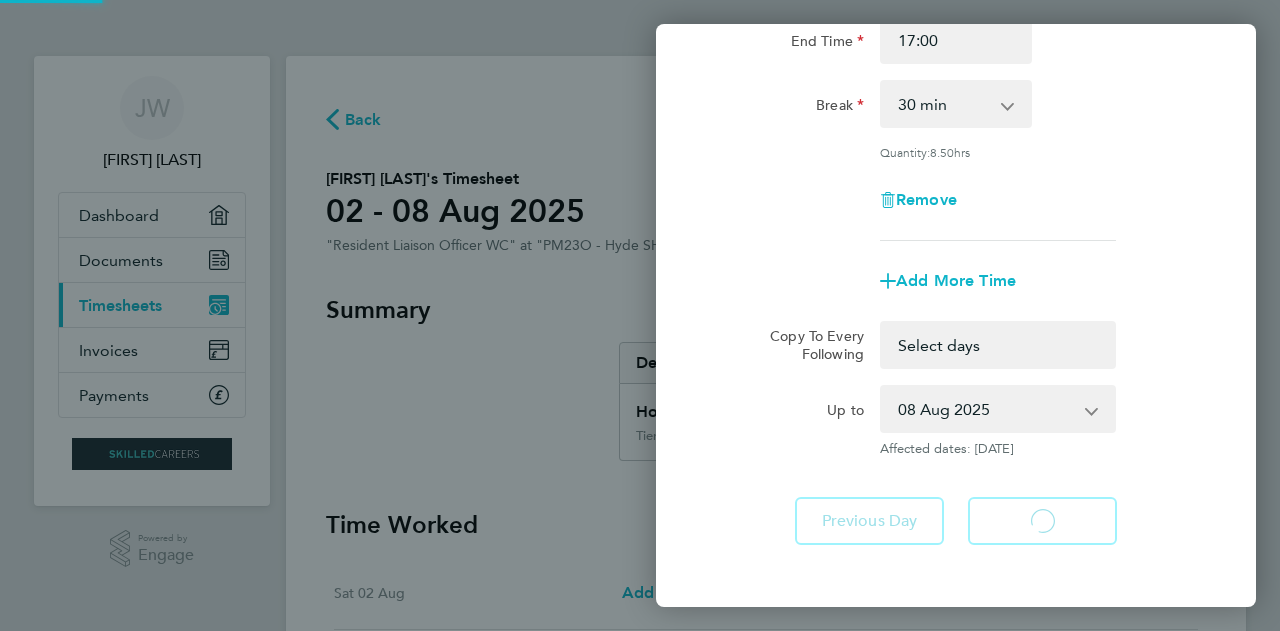 select on "30" 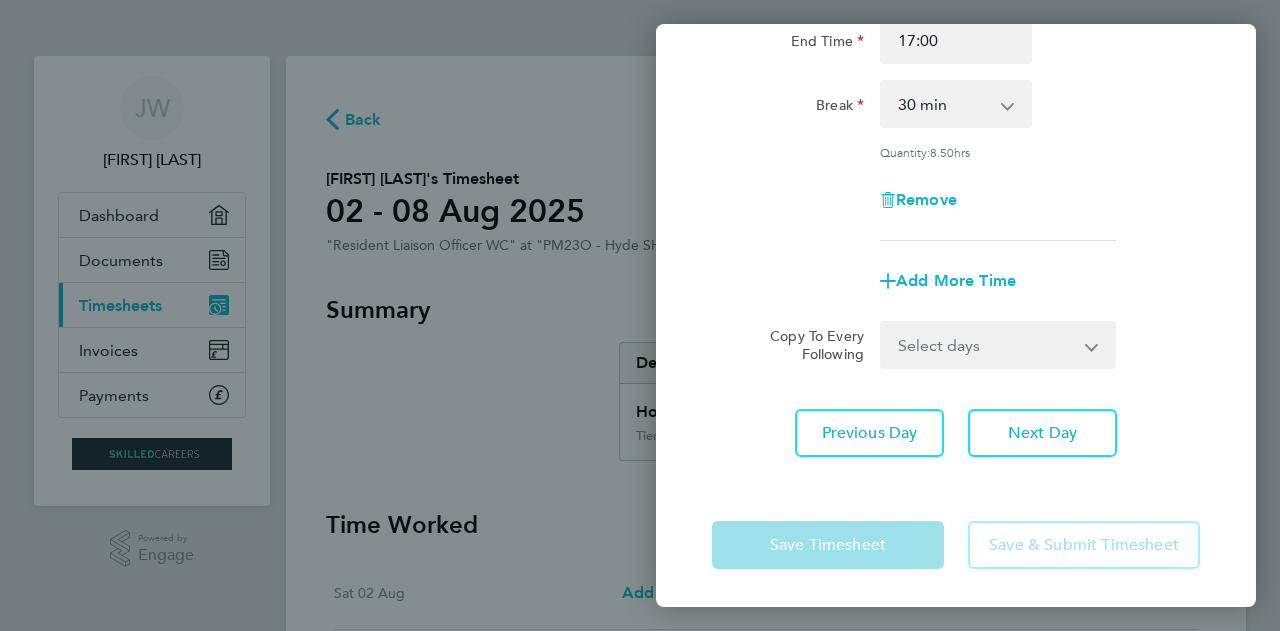 click on "Select days   Day   Thursday   Friday" at bounding box center (987, 345) 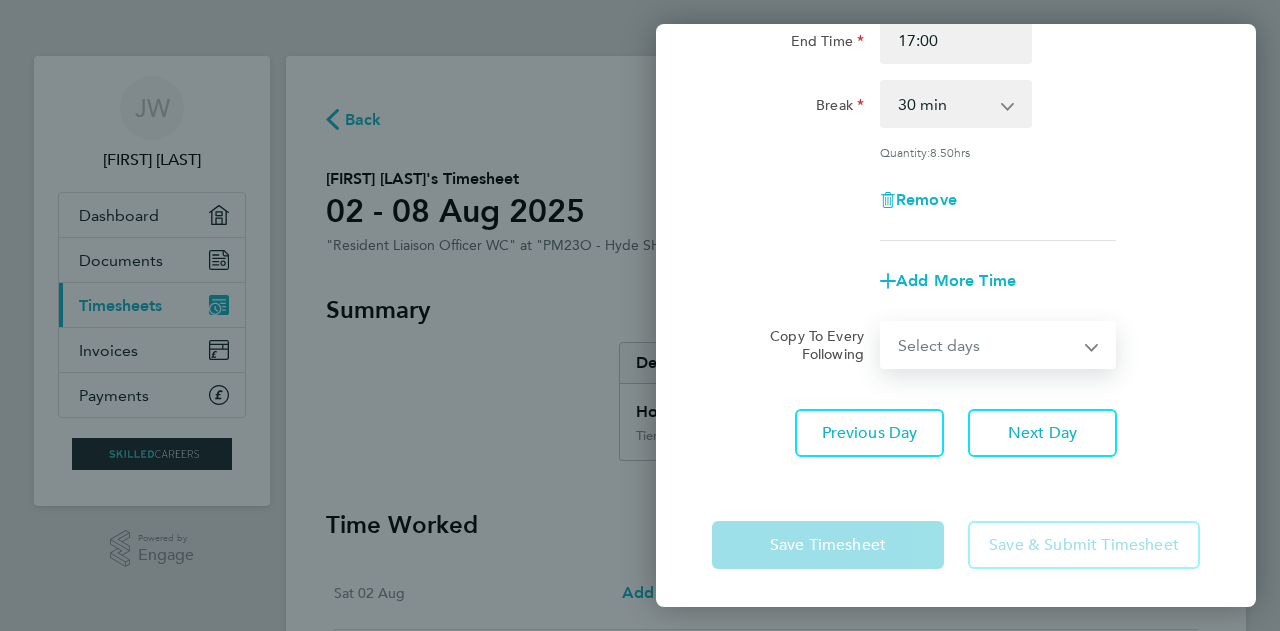 select on "THU" 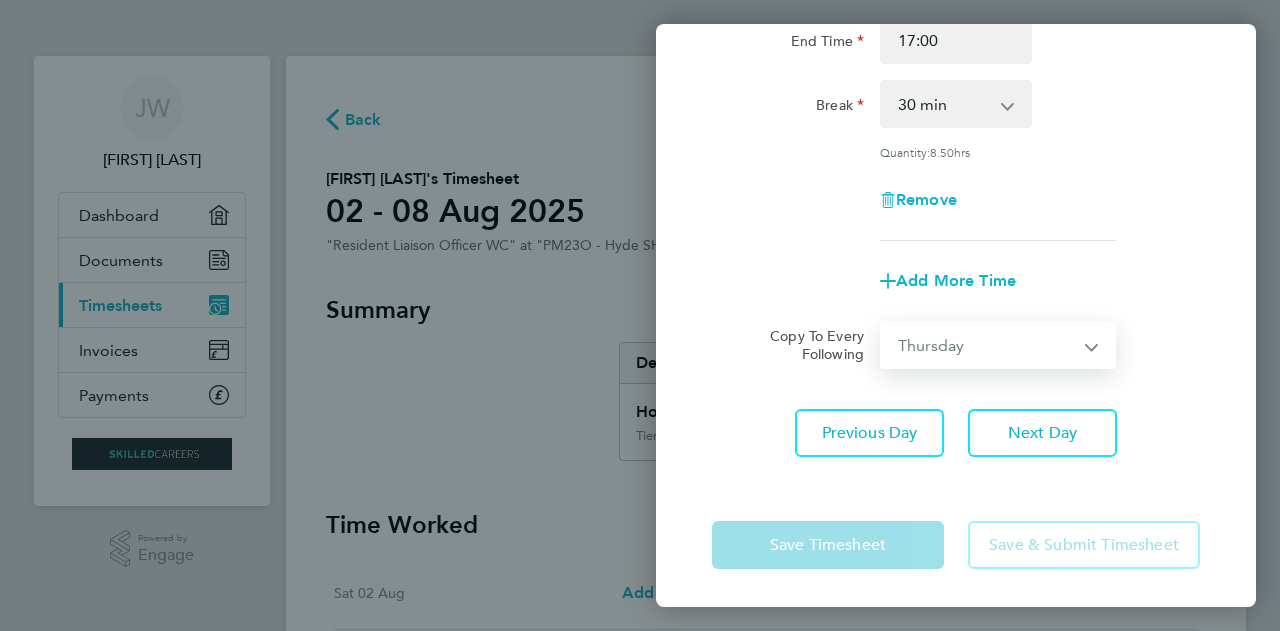 click on "Select days   Day   Thursday   Friday" at bounding box center [987, 345] 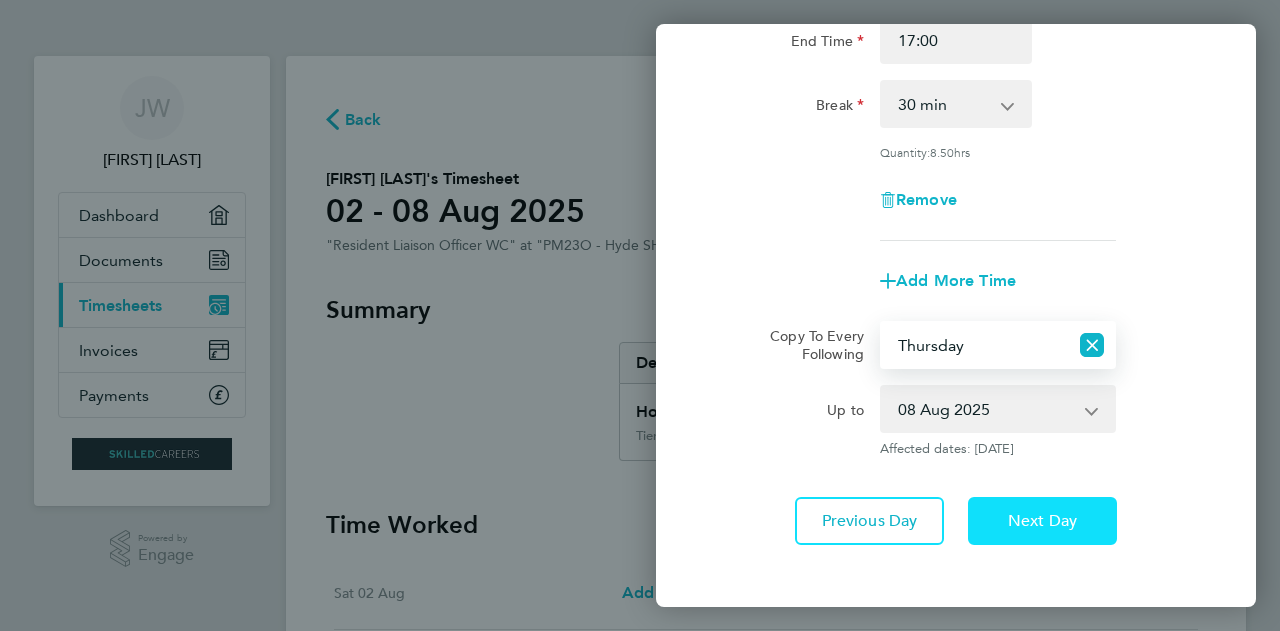 click on "Next Day" 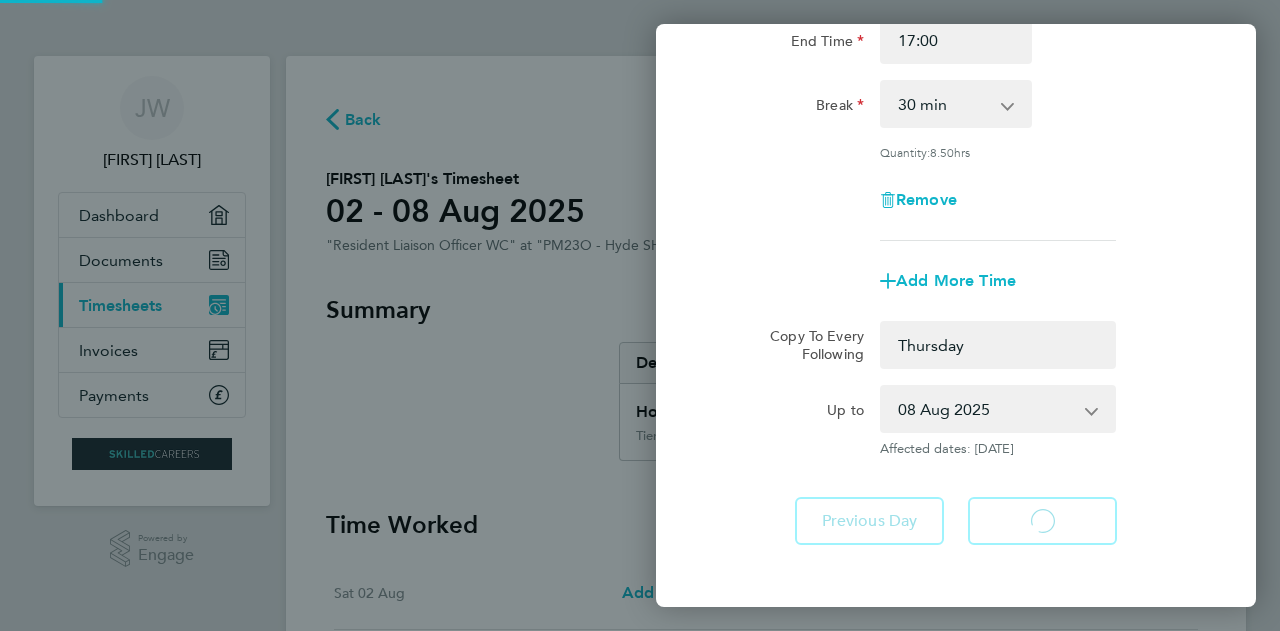 select on "0: null" 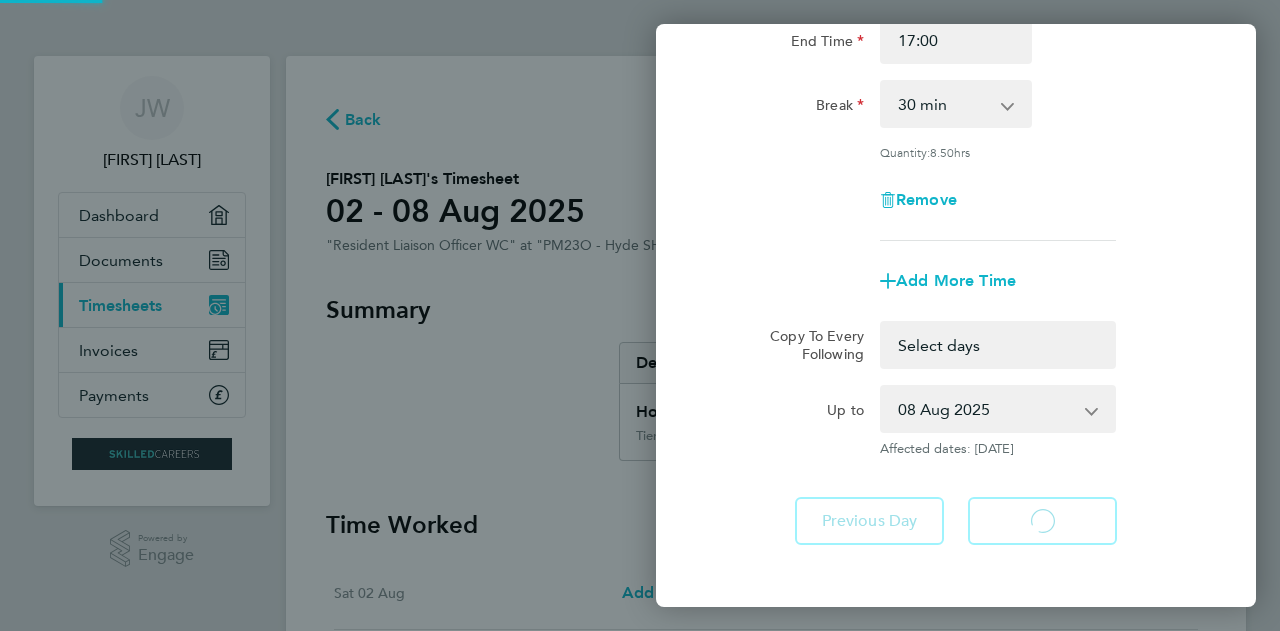 select on "30" 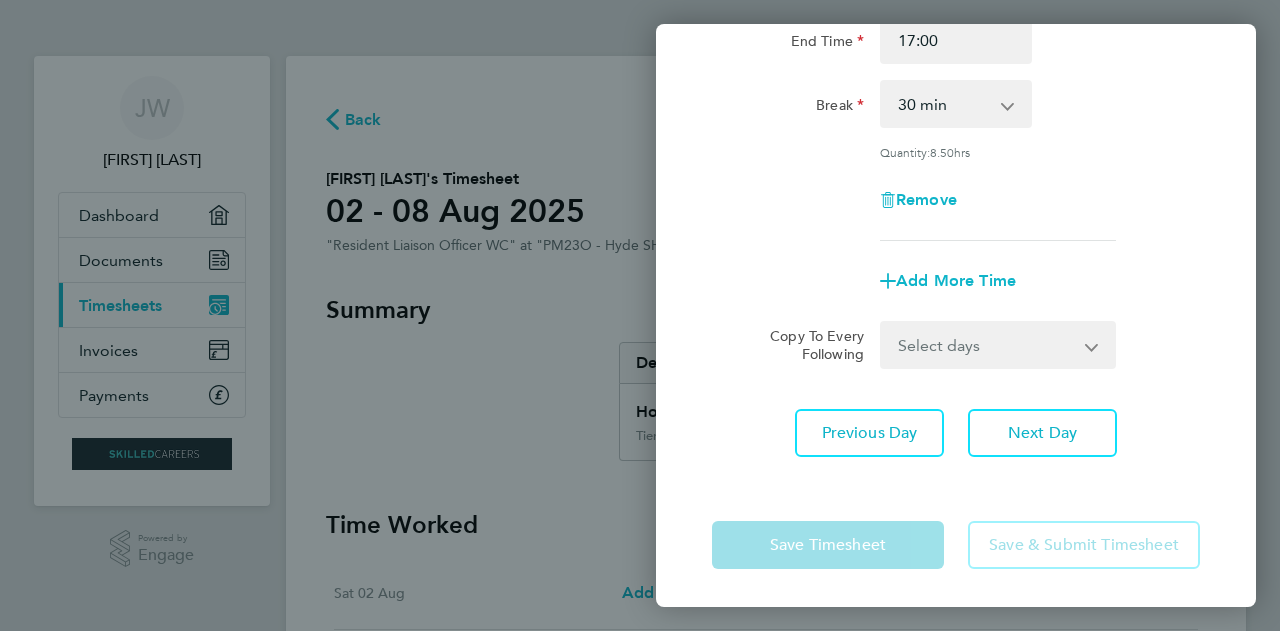 click on "Select days   Friday" at bounding box center [987, 345] 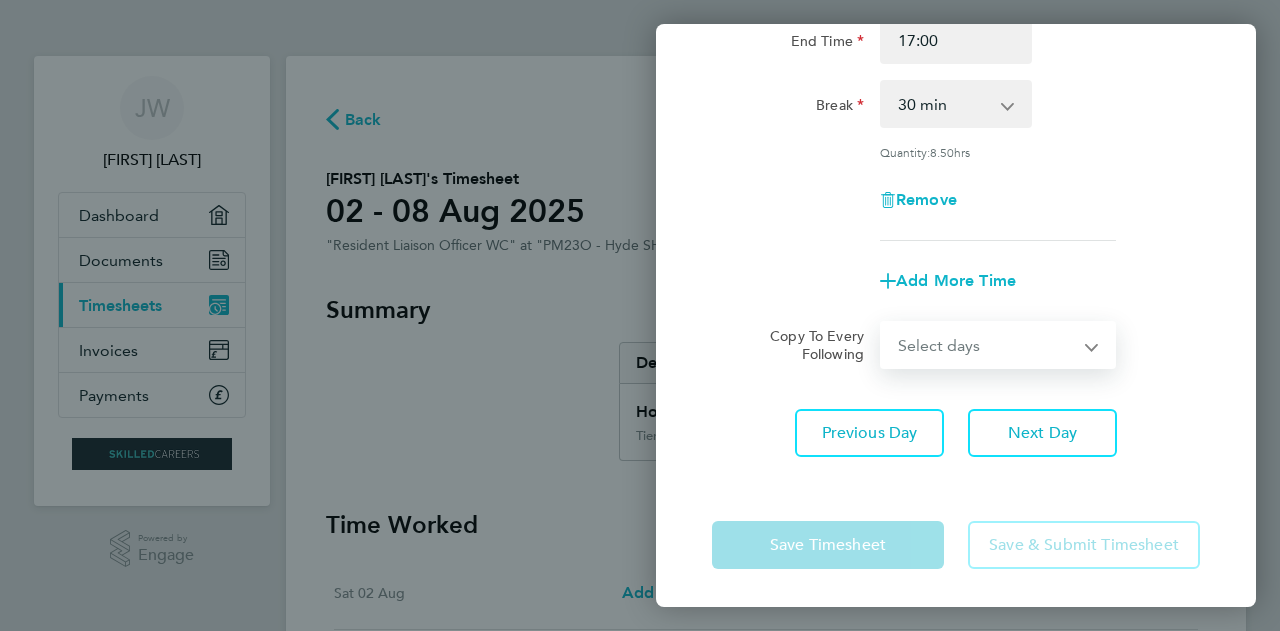 select on "FRI" 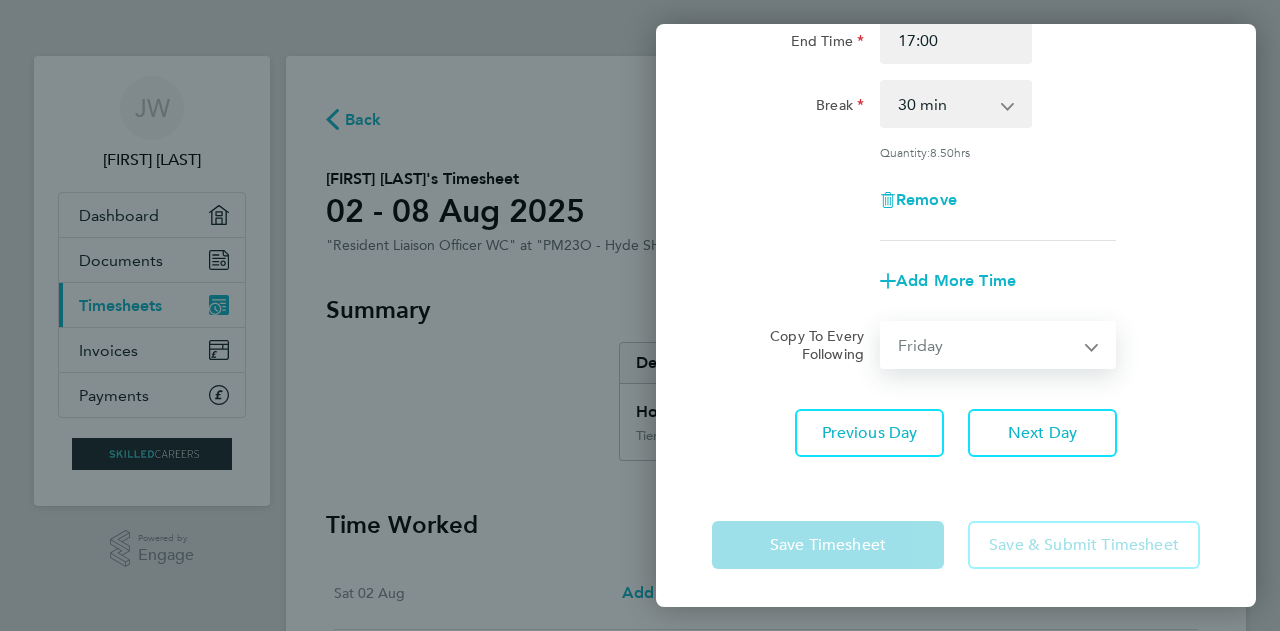 click on "Select days   Friday" at bounding box center [987, 345] 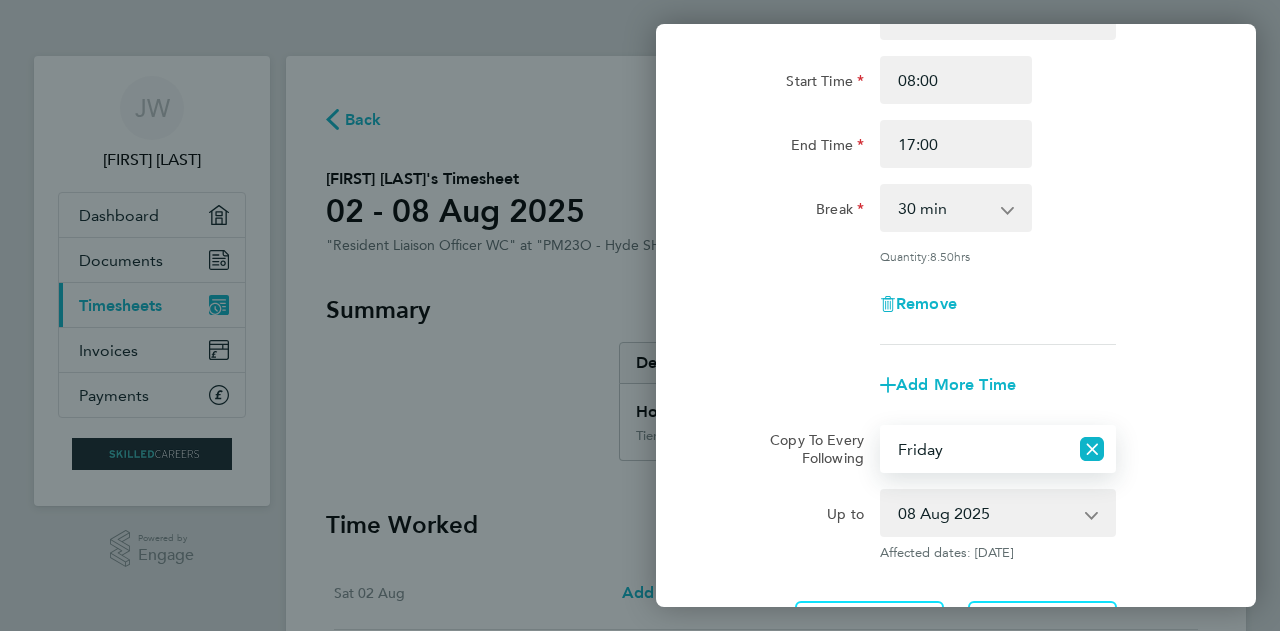 scroll, scrollTop: 360, scrollLeft: 0, axis: vertical 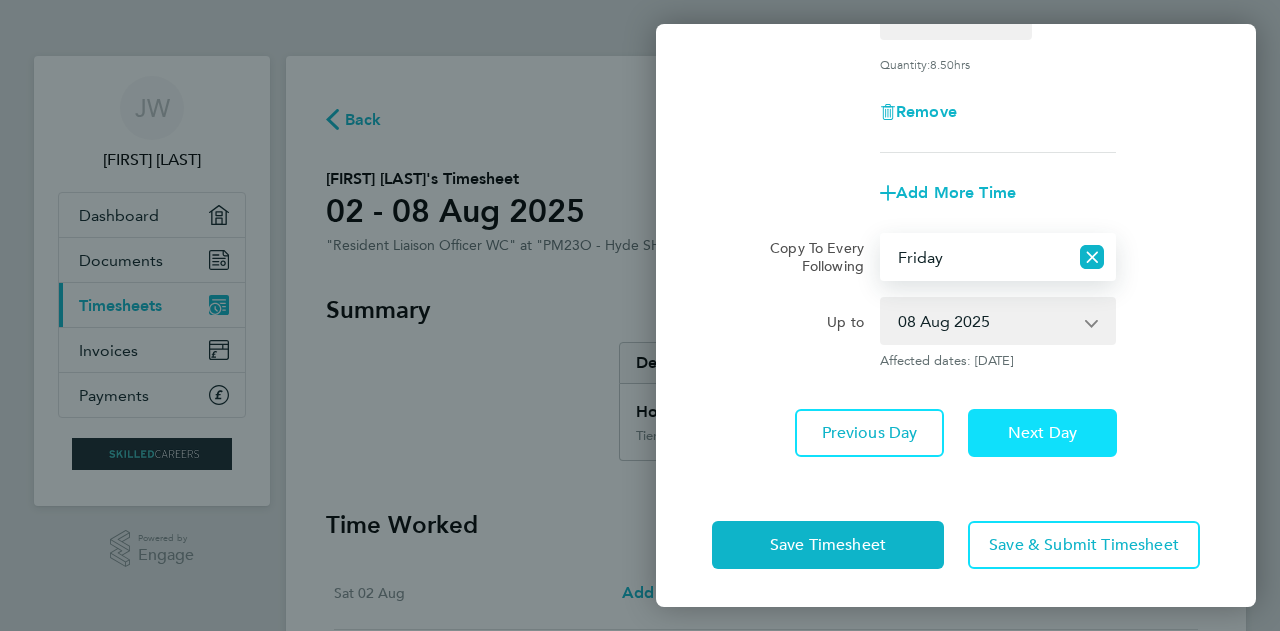 click on "Next Day" 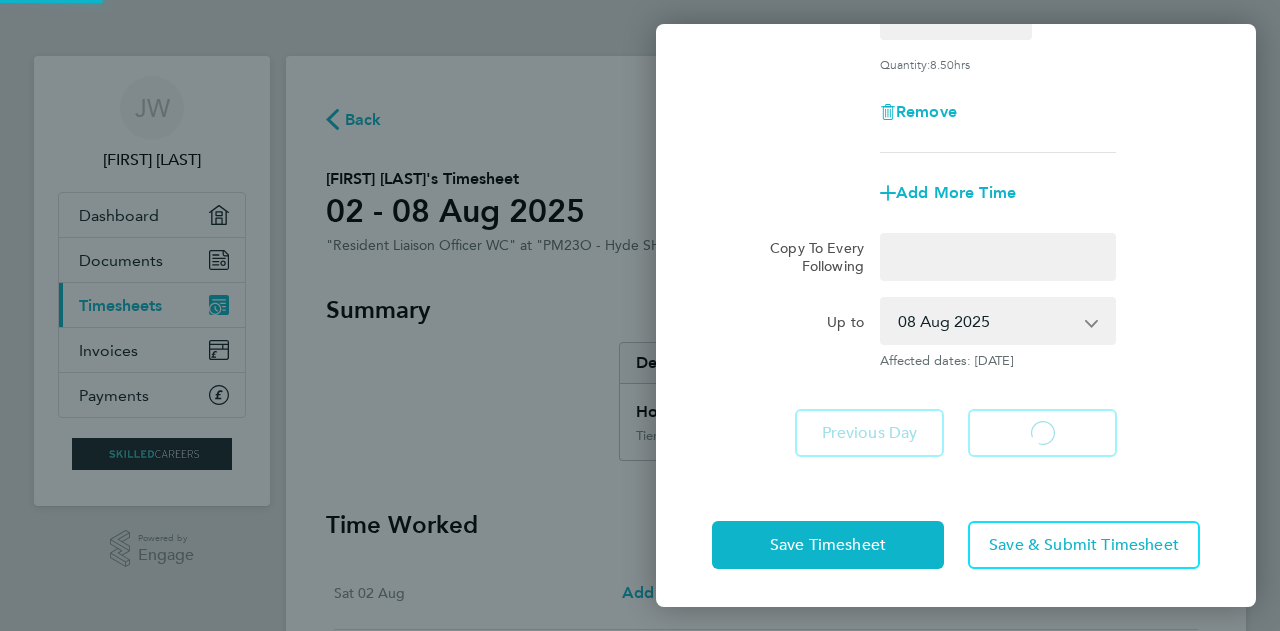 select on "30" 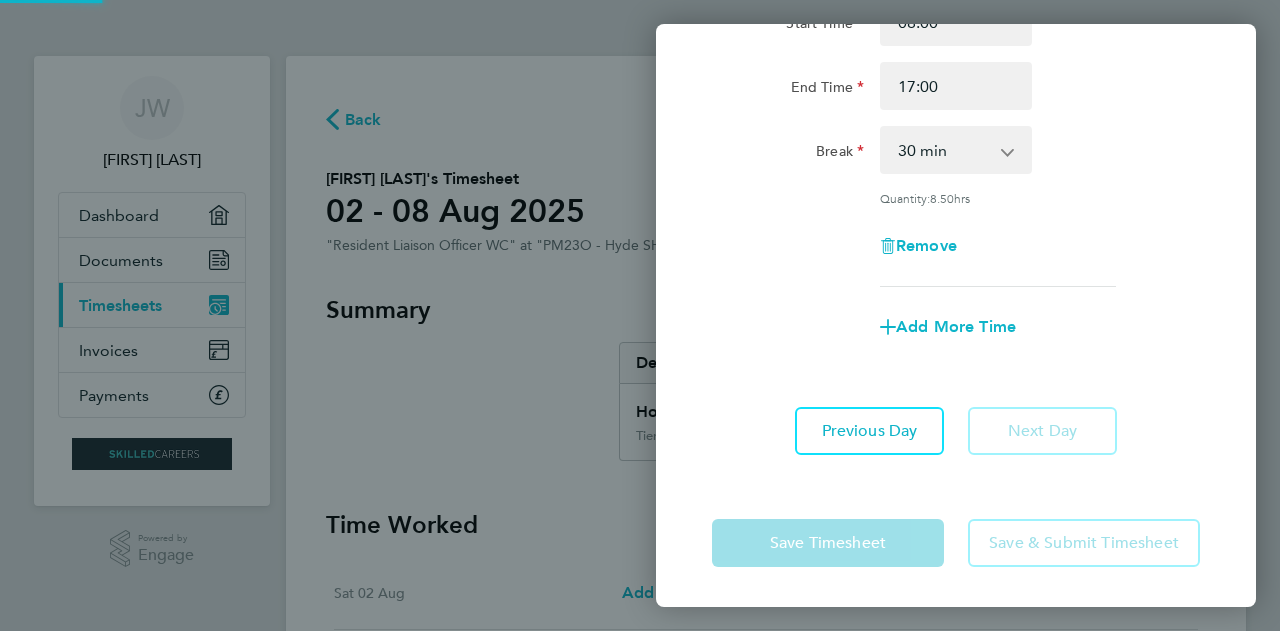 scroll, scrollTop: 224, scrollLeft: 0, axis: vertical 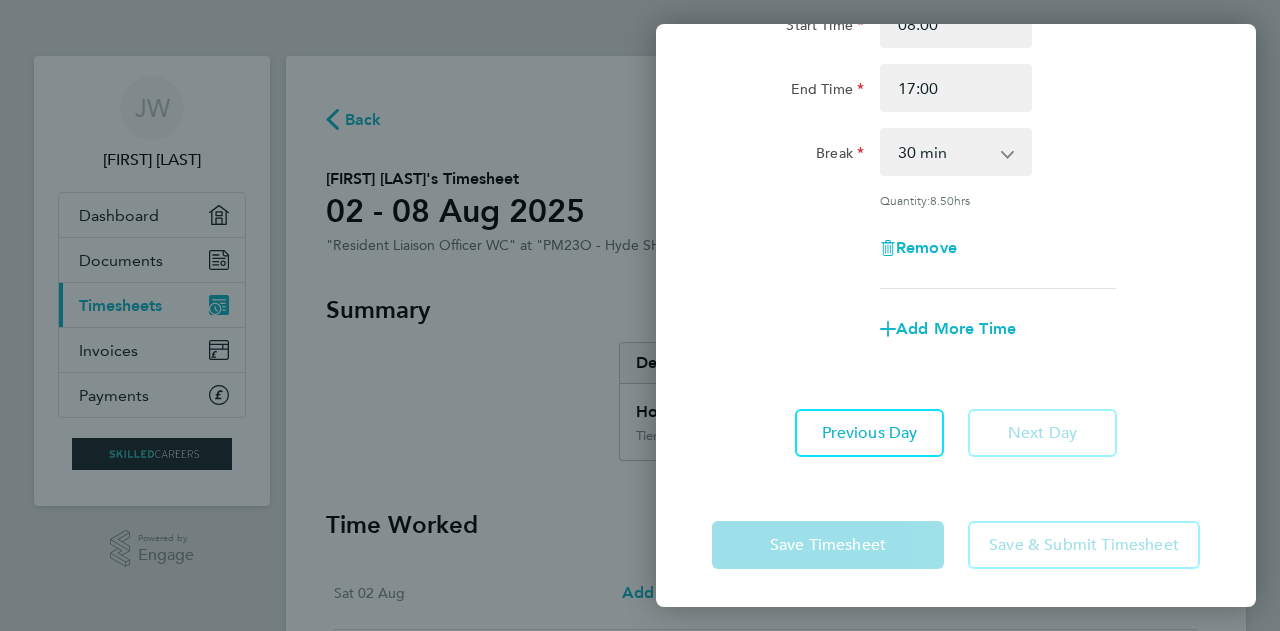 click on "Save Timesheet   Save & Submit Timesheet" 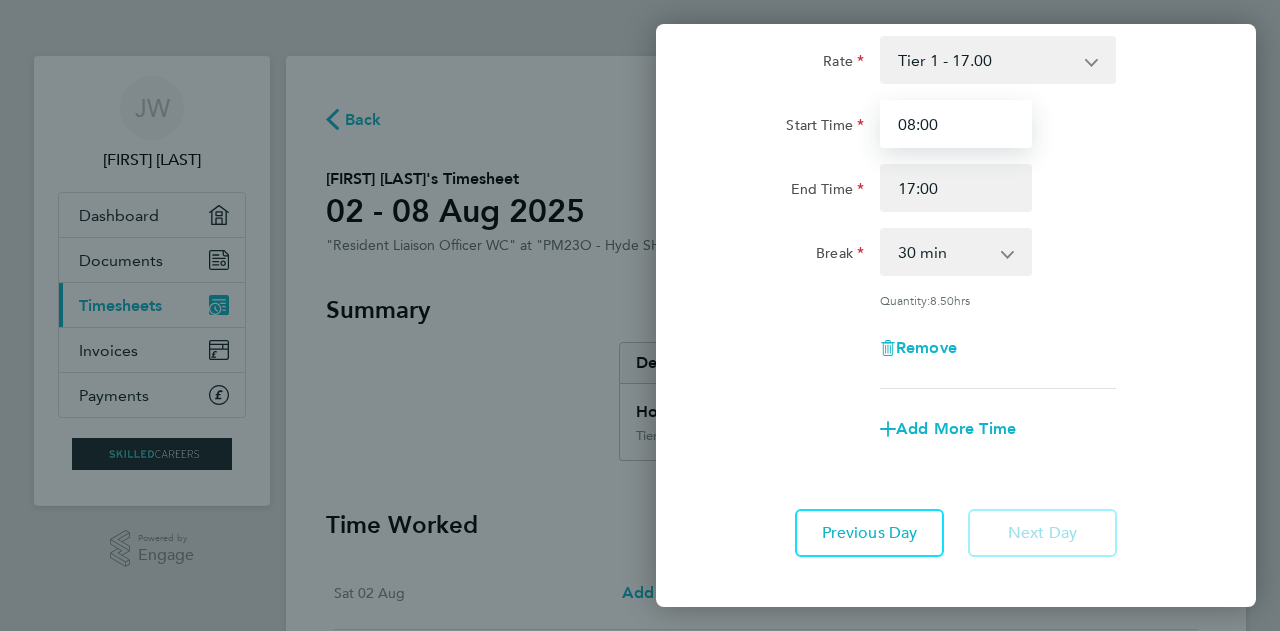click on "08:00" at bounding box center (956, 124) 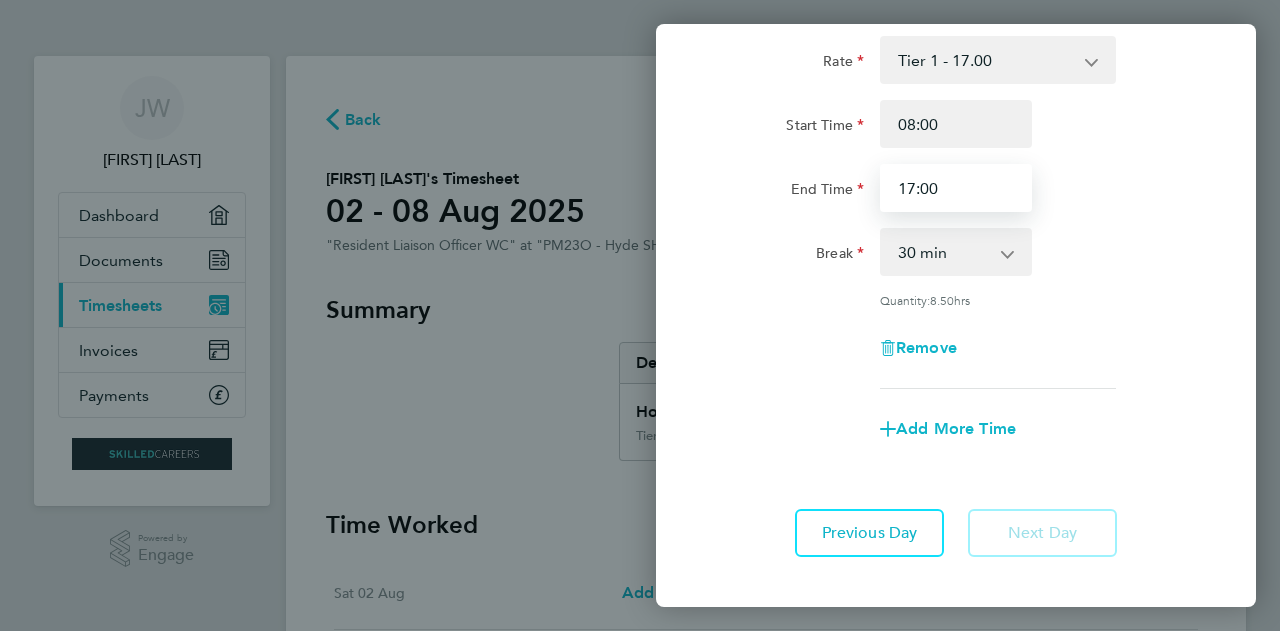 click on "17:00" at bounding box center (956, 188) 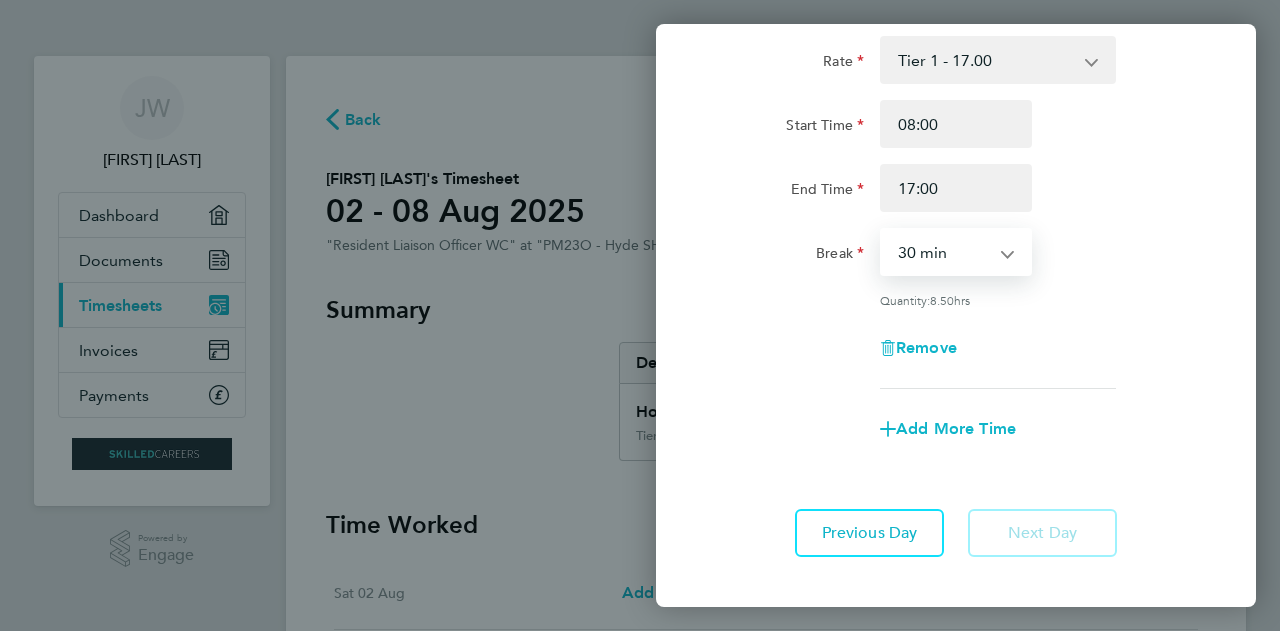 drag, startPoint x: 1001, startPoint y: 252, endPoint x: 1055, endPoint y: 281, distance: 61.294373 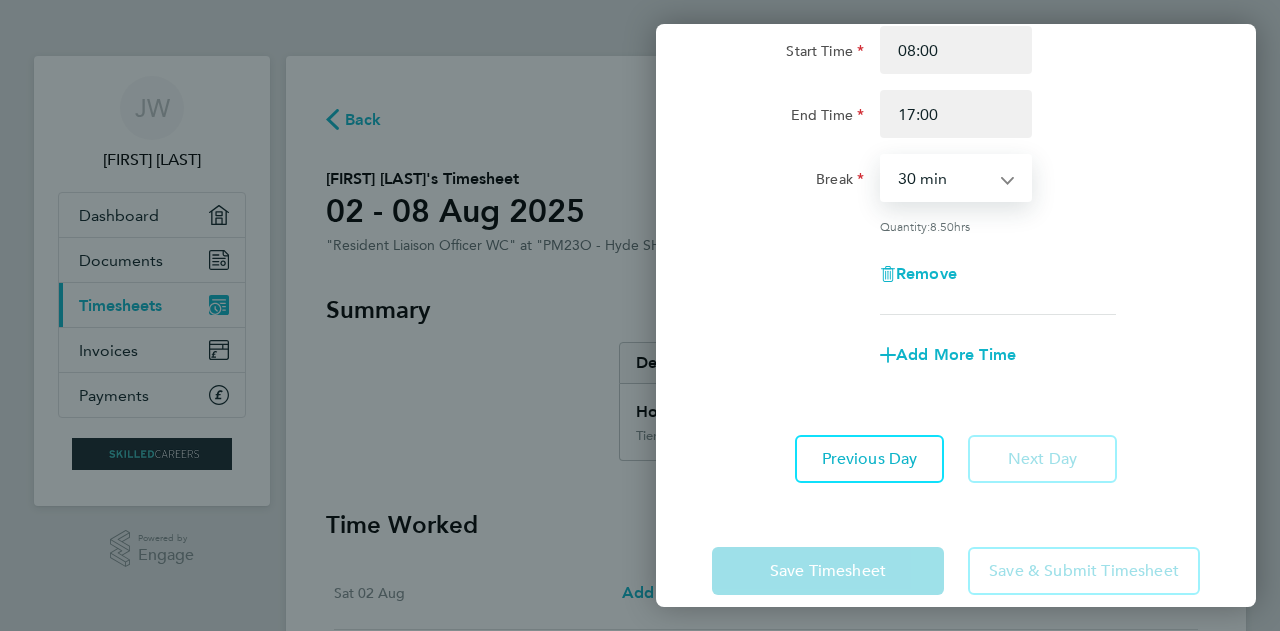 scroll, scrollTop: 224, scrollLeft: 0, axis: vertical 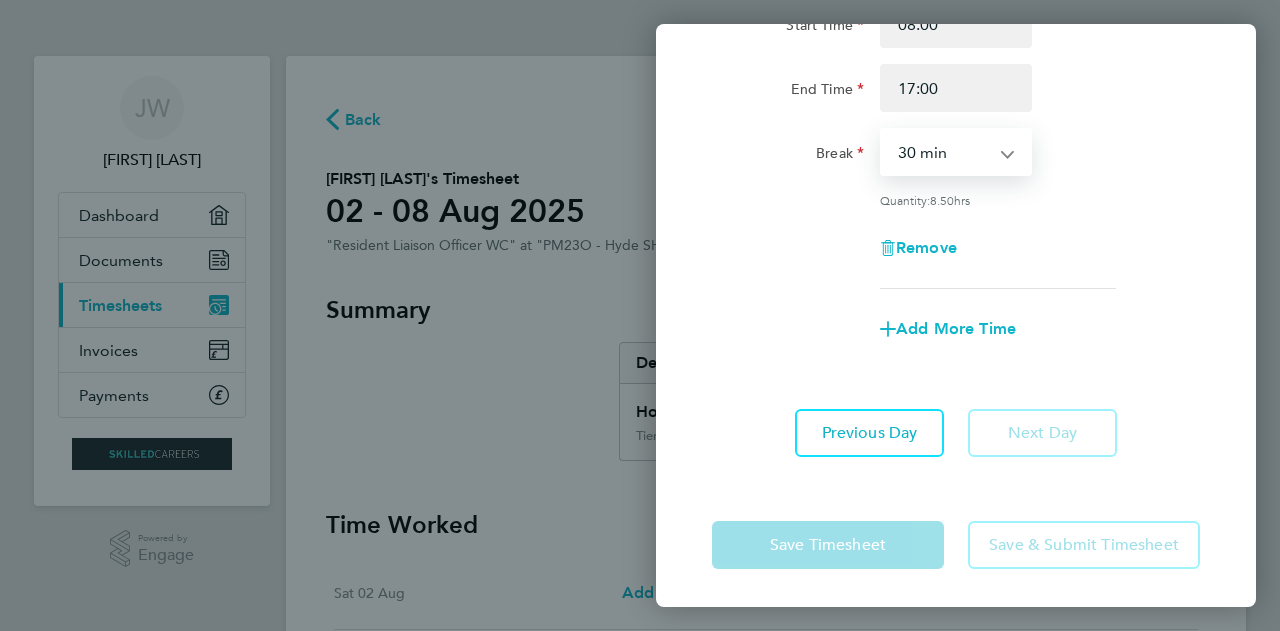 click on "Next Day" 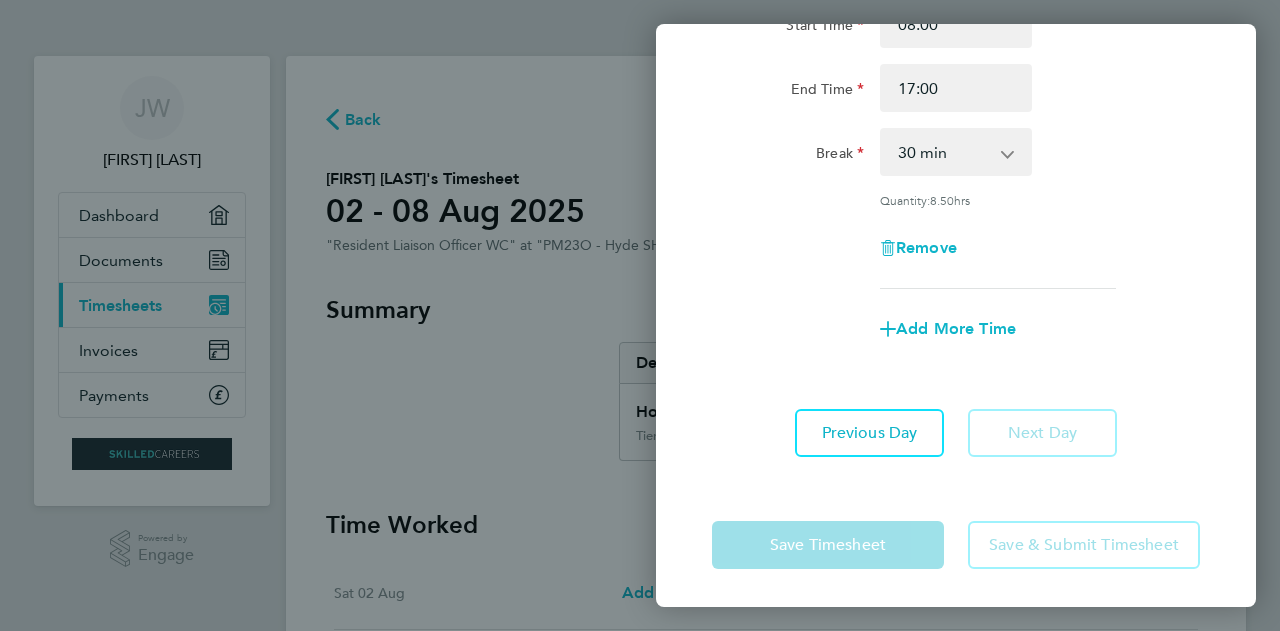 click on "Next Day" 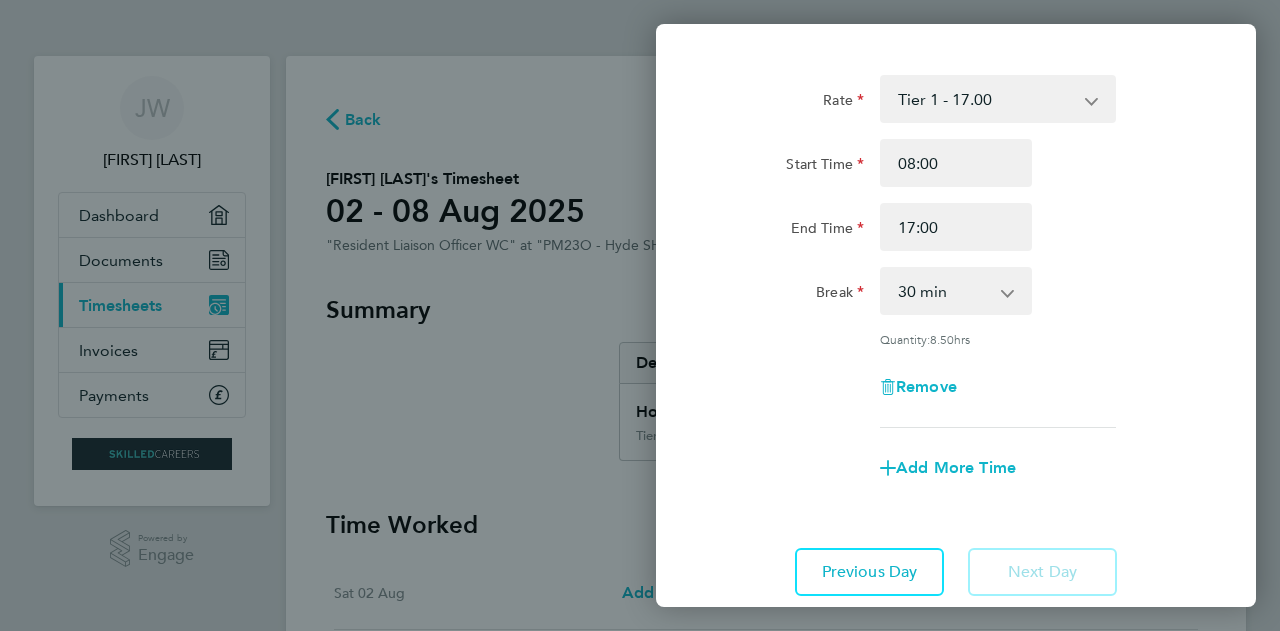 scroll, scrollTop: 0, scrollLeft: 0, axis: both 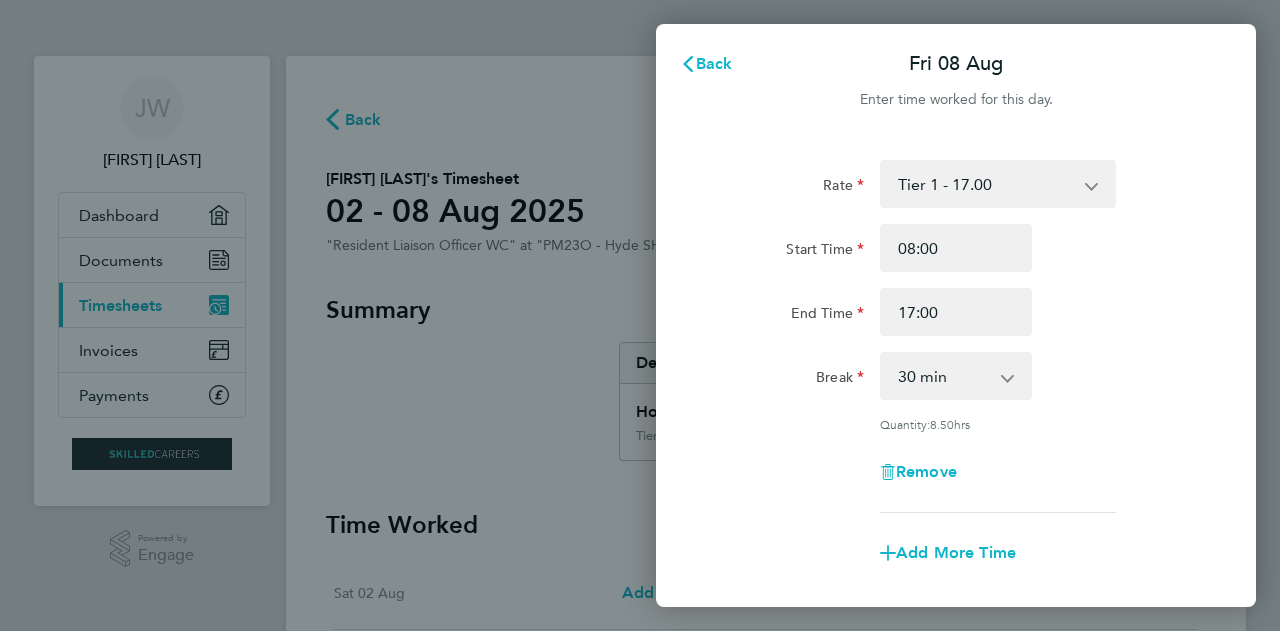 click on "Back  Fri [DATE]   Enter time worked for this day.  Rate  Tier 1 - 17.00
Start Time 08:00 End Time 17:00 Break  0 min   15 min   30 min   45 min   60 min   75 min   90 min
Quantity:  8.50  hrs
Remove
Add More Time   Previous Day   Next Day   Save Timesheet   Save & Submit Timesheet" 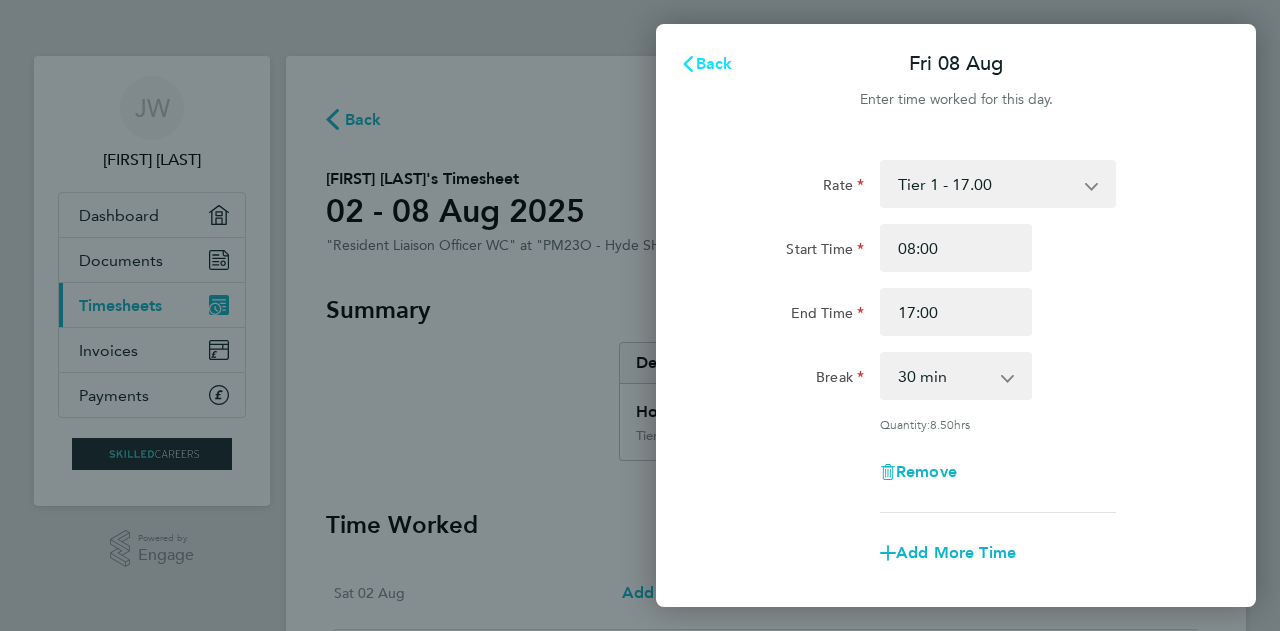 click on "Back" 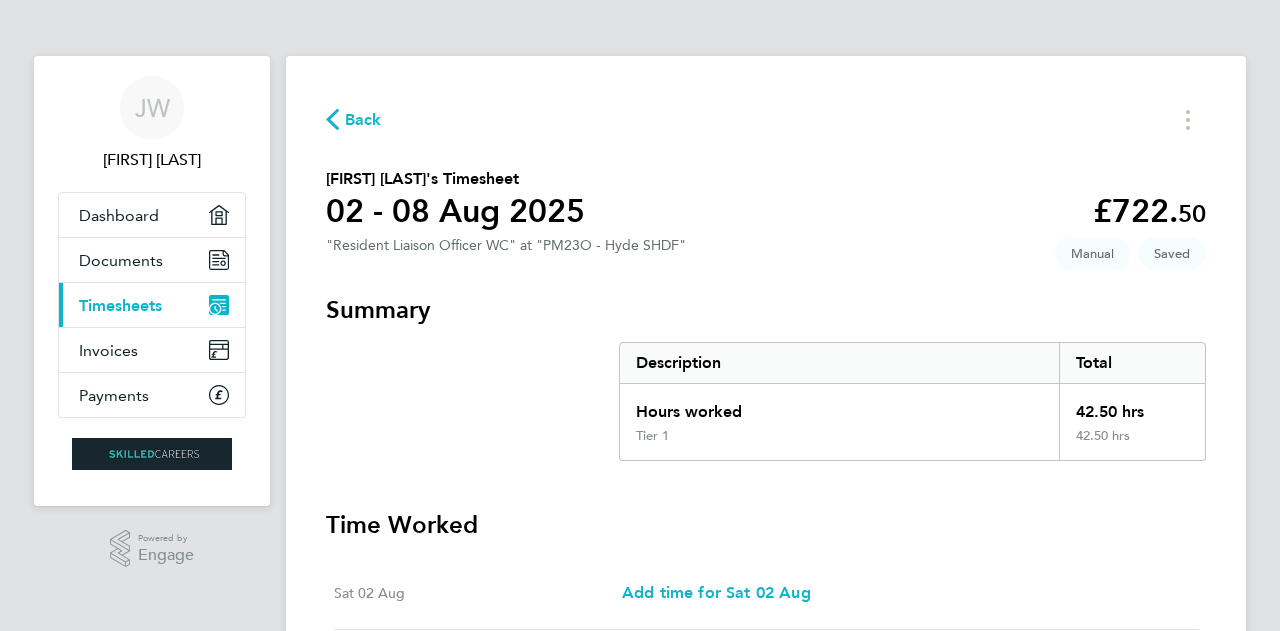 click on "[FIRST] [LAST]'s Timesheet [DATE] £722. 50 "Resident Liaison Officer WC" at "PM23O - Hyde SHDF" Saved Manual" 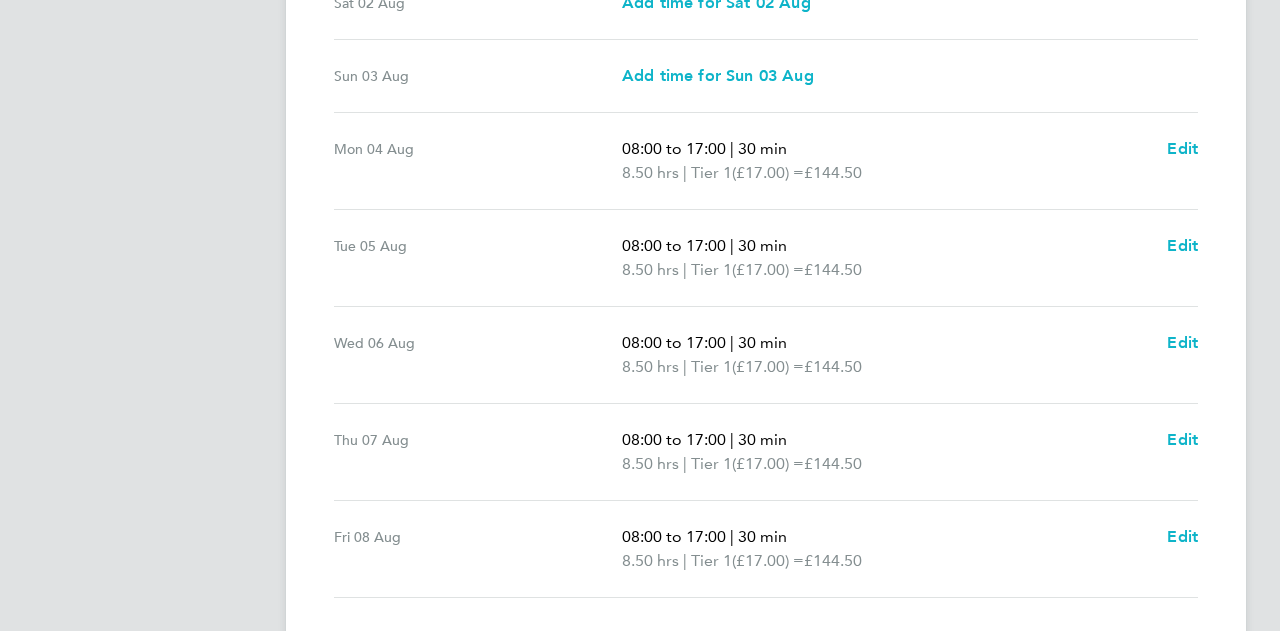 scroll, scrollTop: 600, scrollLeft: 0, axis: vertical 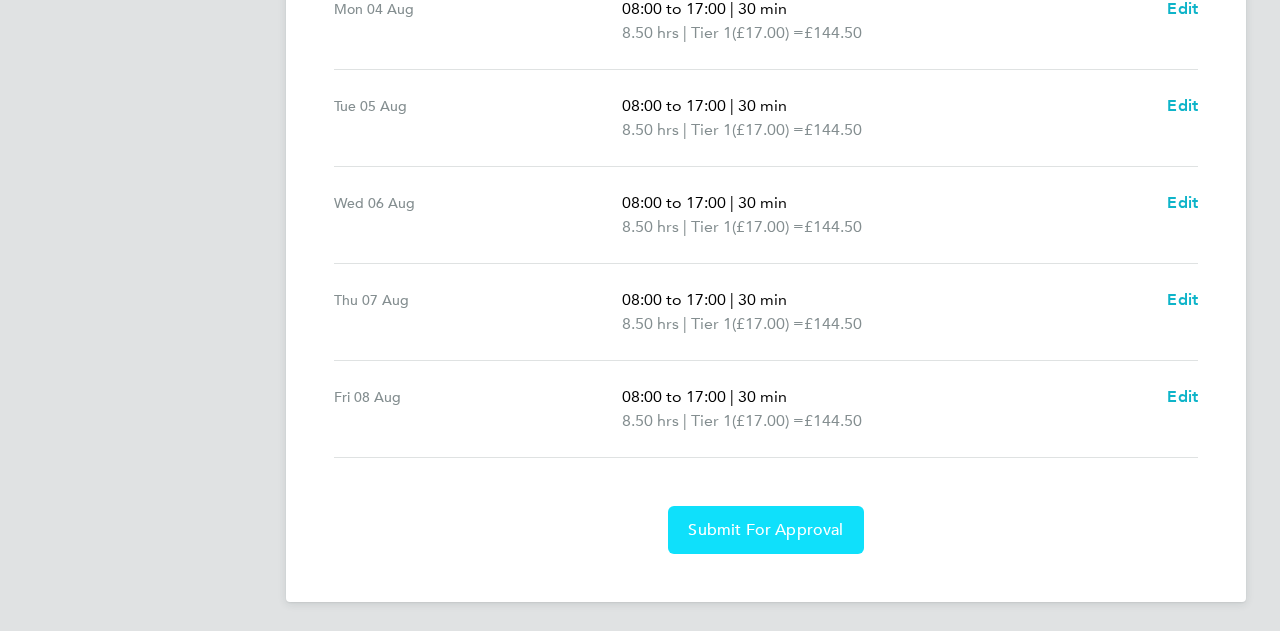 click on "Submit For Approval" 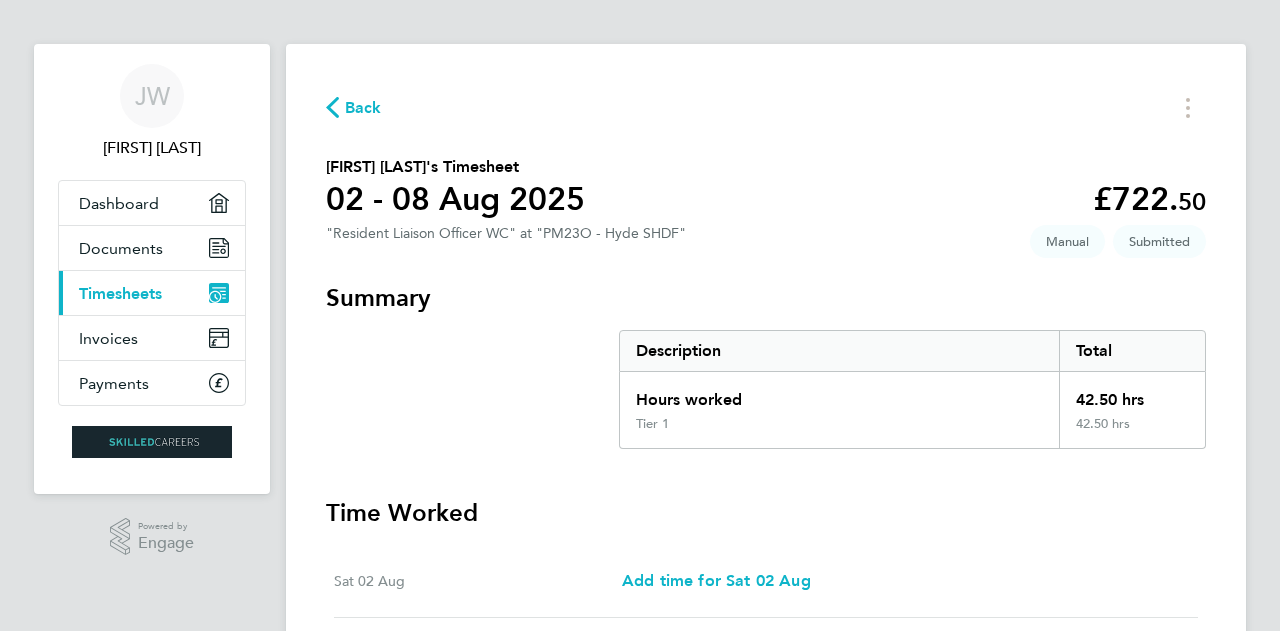 scroll, scrollTop: 0, scrollLeft: 0, axis: both 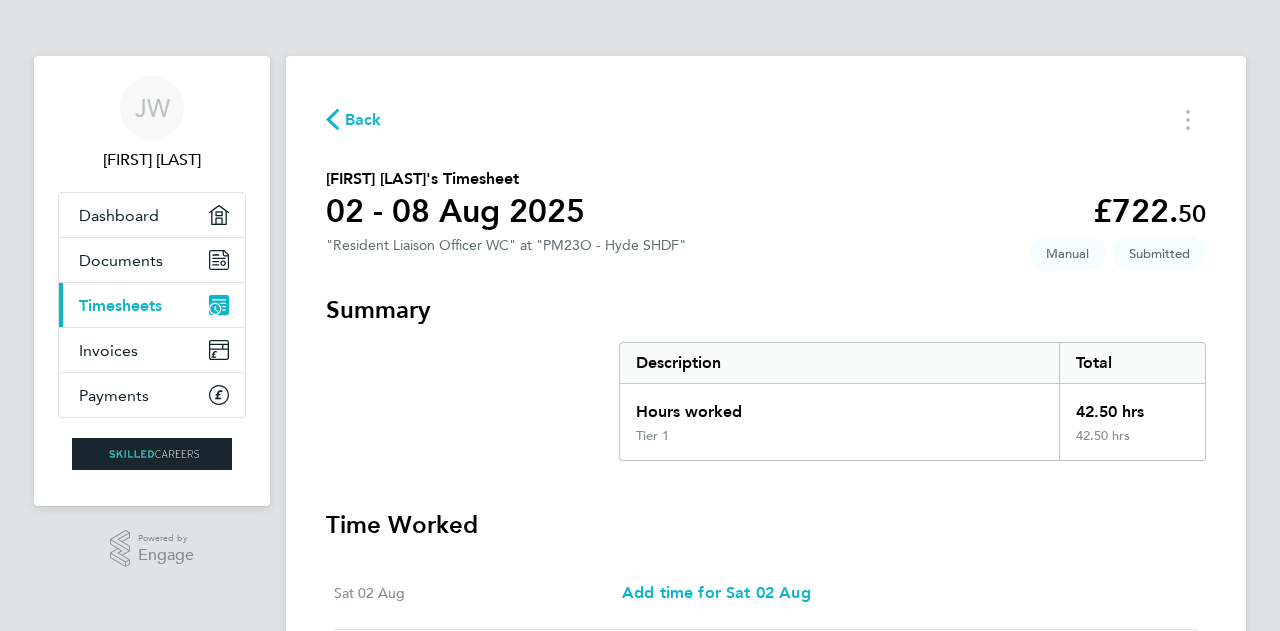 click on "Back" 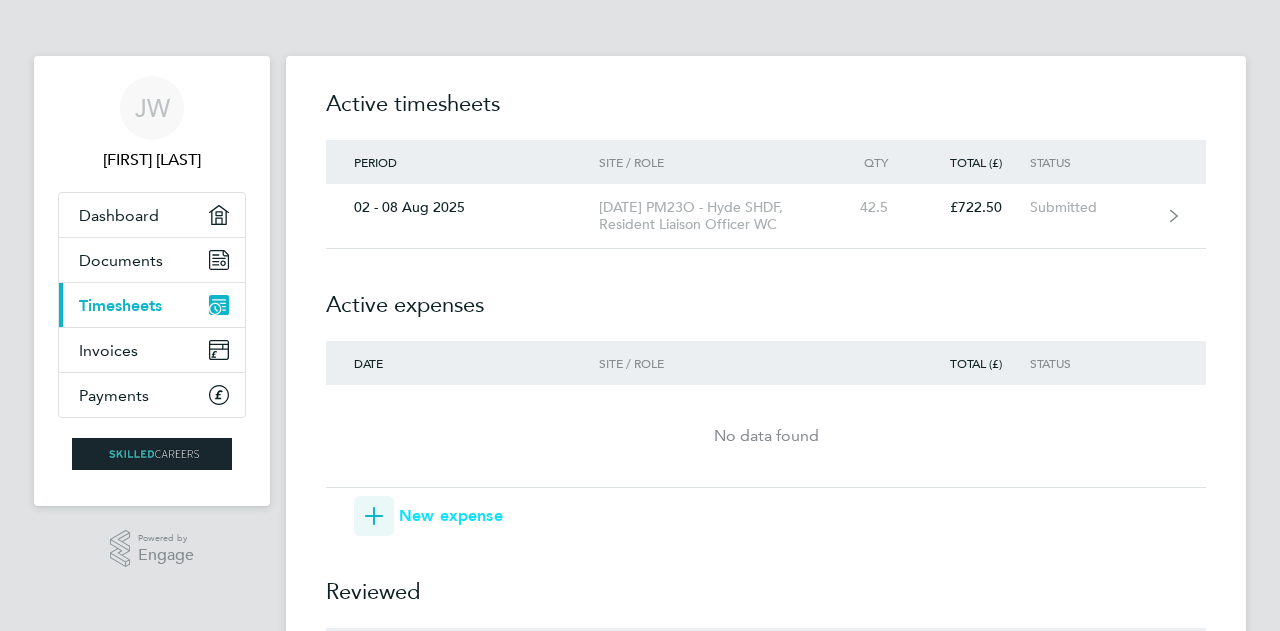 click on "New expense" 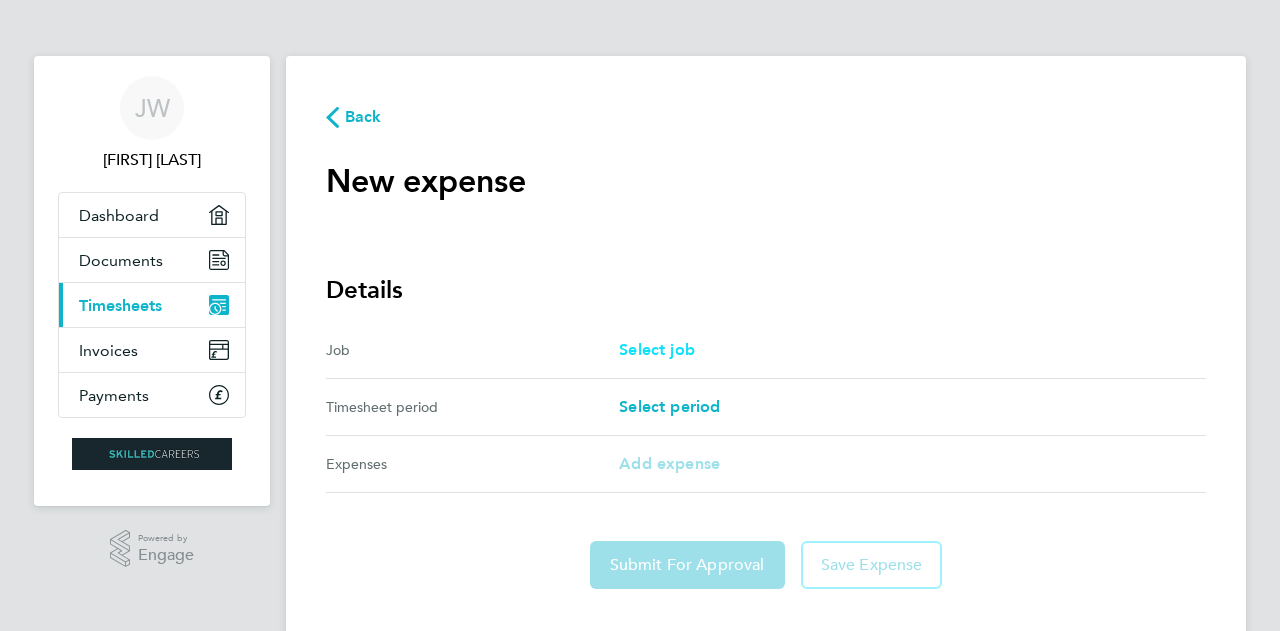 click on "Select job" at bounding box center [657, 349] 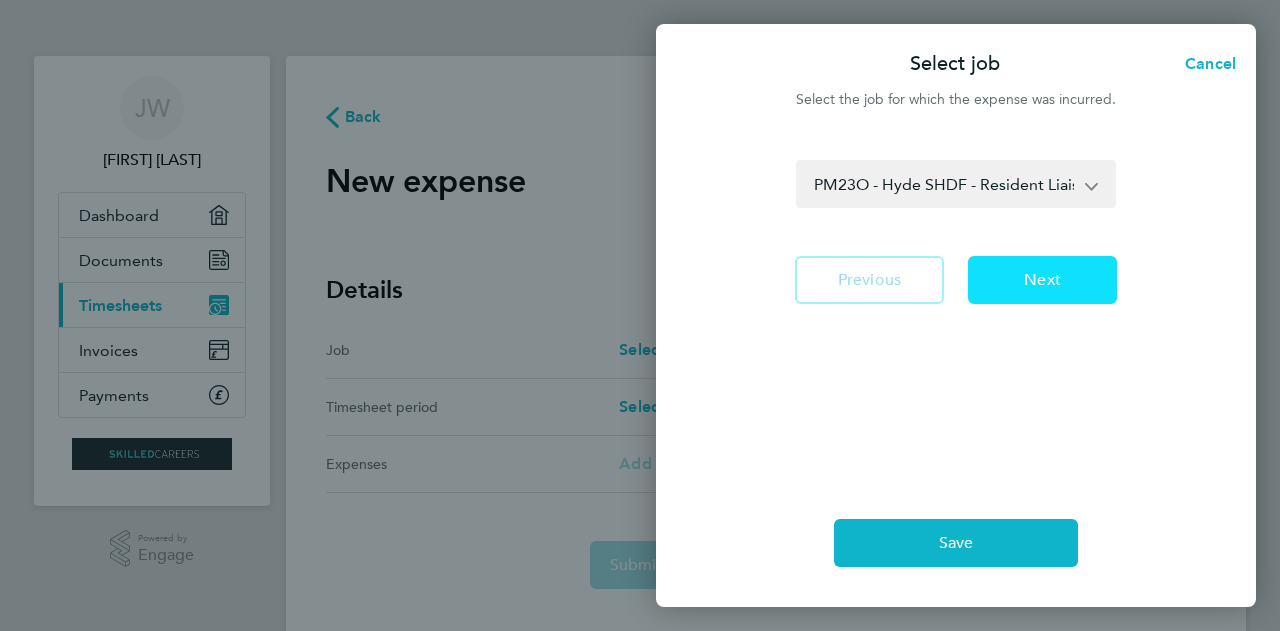 click on "Next" 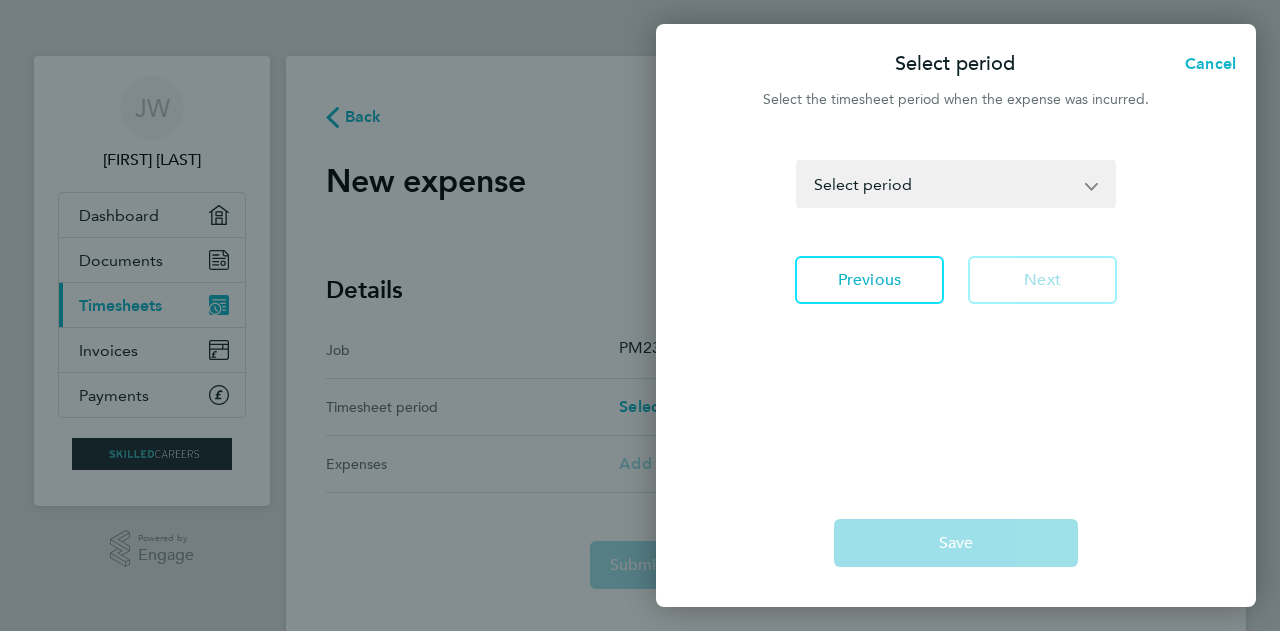 click on "[DATE]   [DATE]   [DATE]   [DATE]   [DATE]   [DATE]   [DATE]   [DATE]   [DATE]   [DATE]   [DATE]   [DATE]   [DATE]   [DATE]   [DATE]   [DATE]   [DATE]   Select period" 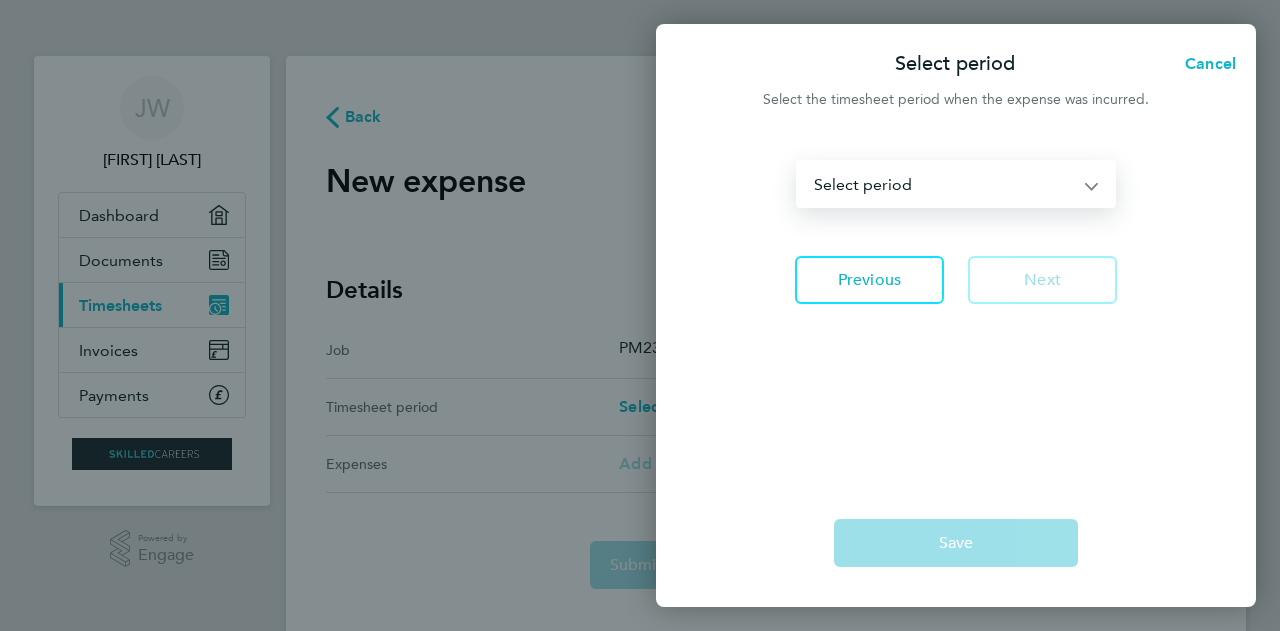 select on "16: Object" 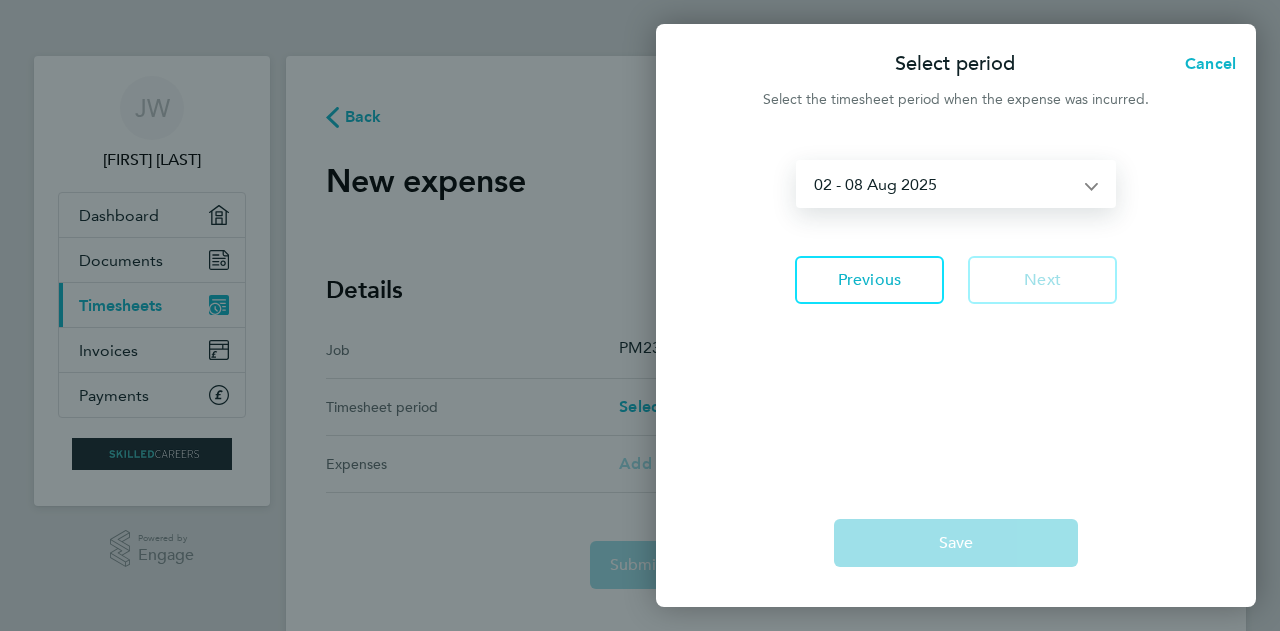 click on "[DATE]   [DATE]   [DATE]   [DATE]   [DATE]   [DATE]   [DATE]   [DATE]   [DATE]   [DATE]   [DATE]   [DATE]   [DATE]   [DATE]   [DATE]   [DATE]   [DATE]   Select period" 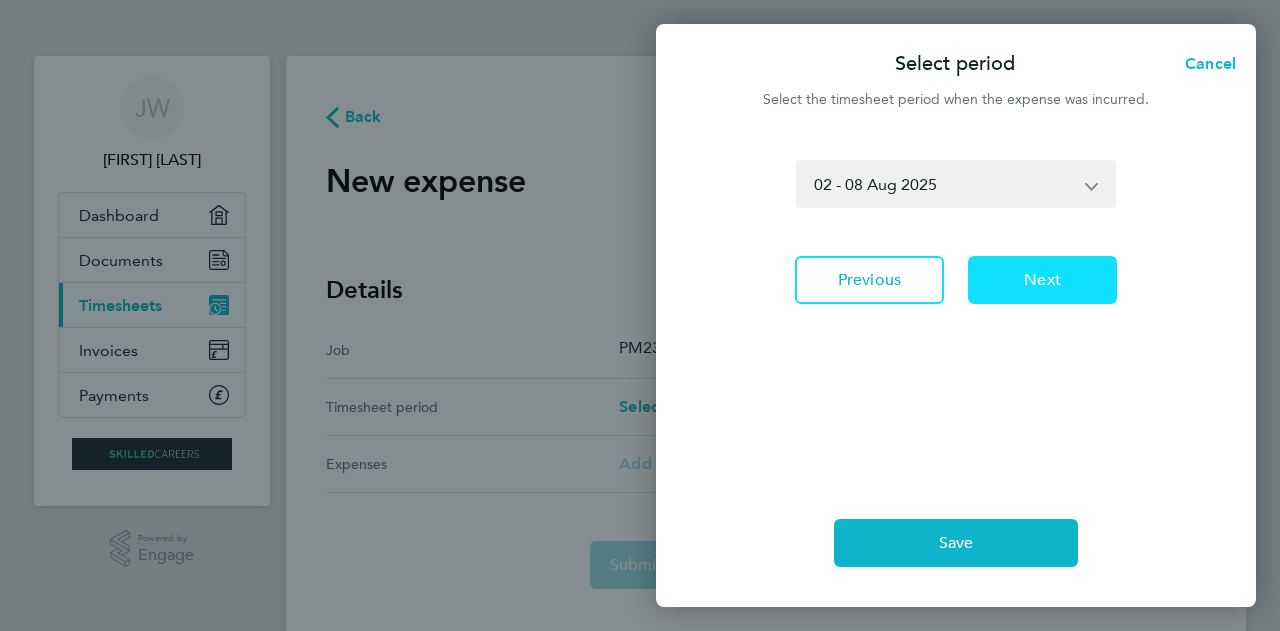 click on "Next" 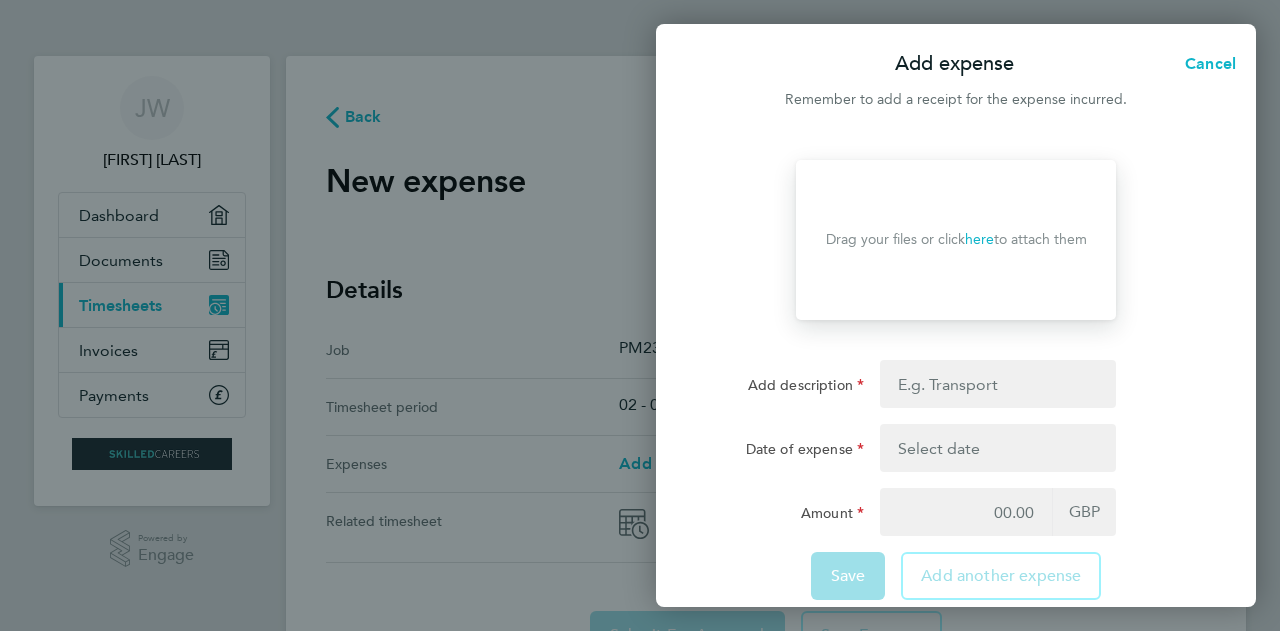 scroll, scrollTop: 32, scrollLeft: 0, axis: vertical 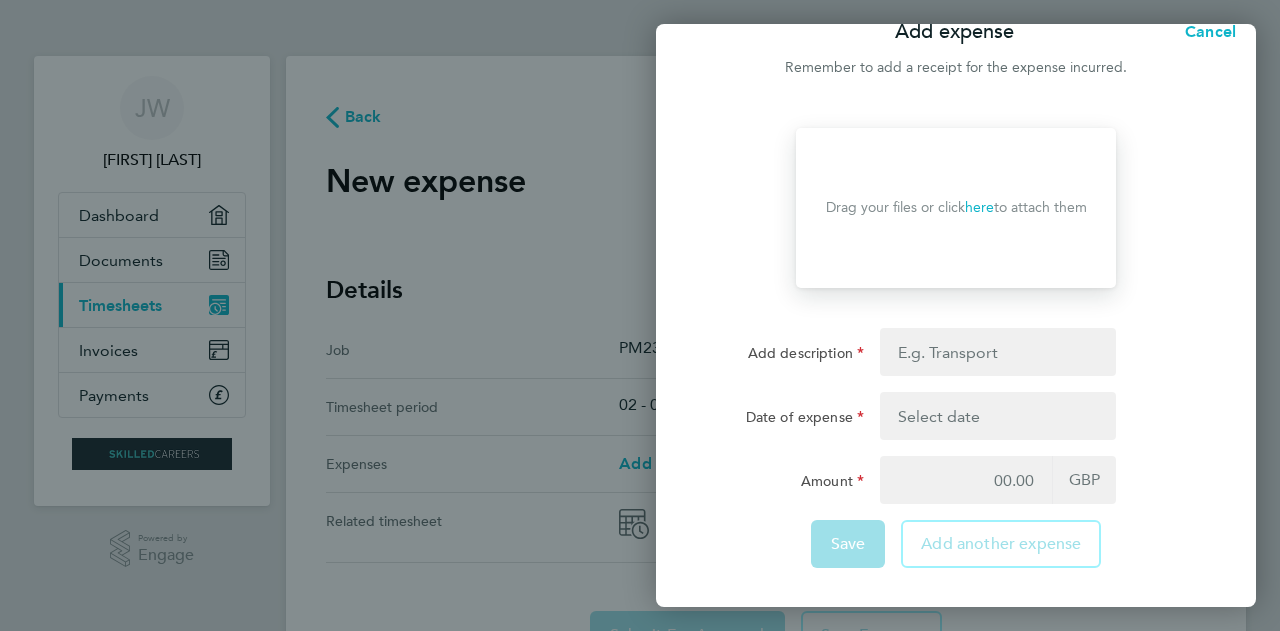 click 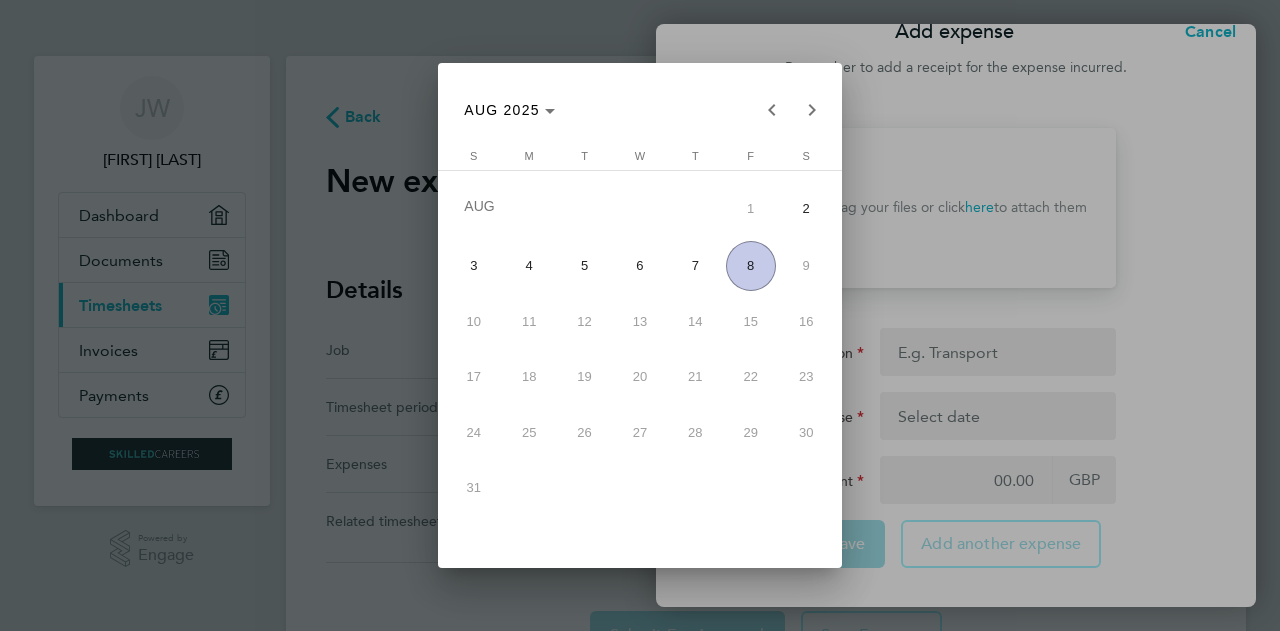 click on "4" at bounding box center (529, 266) 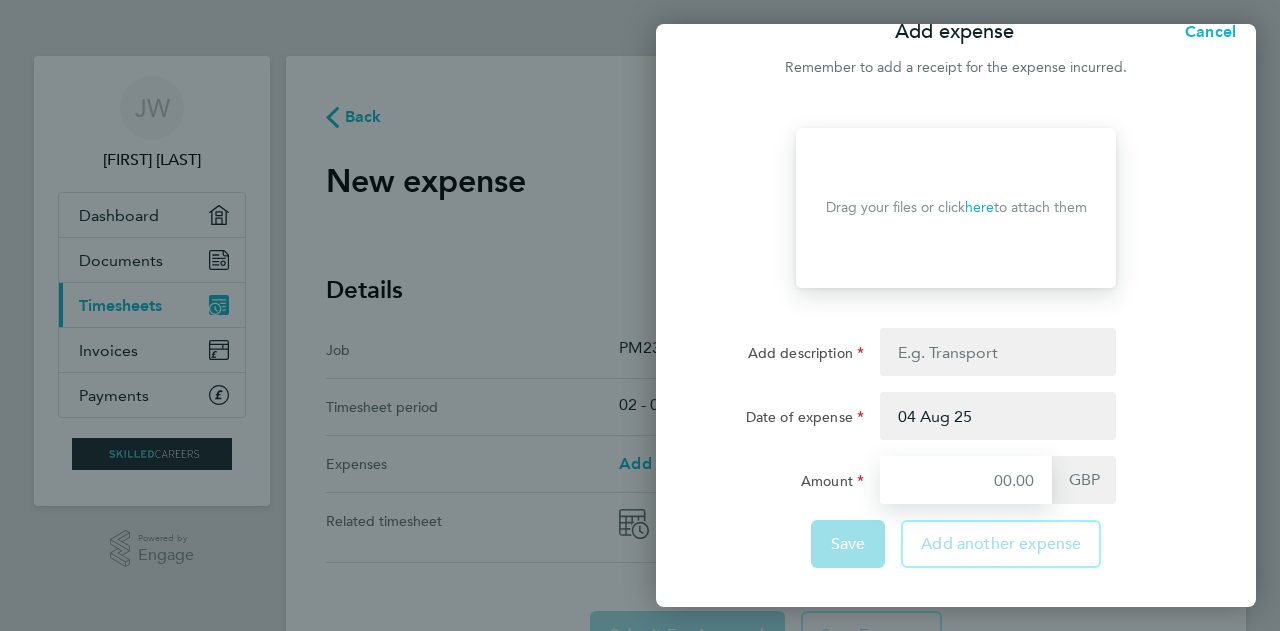 click on "Amount" at bounding box center [966, 480] 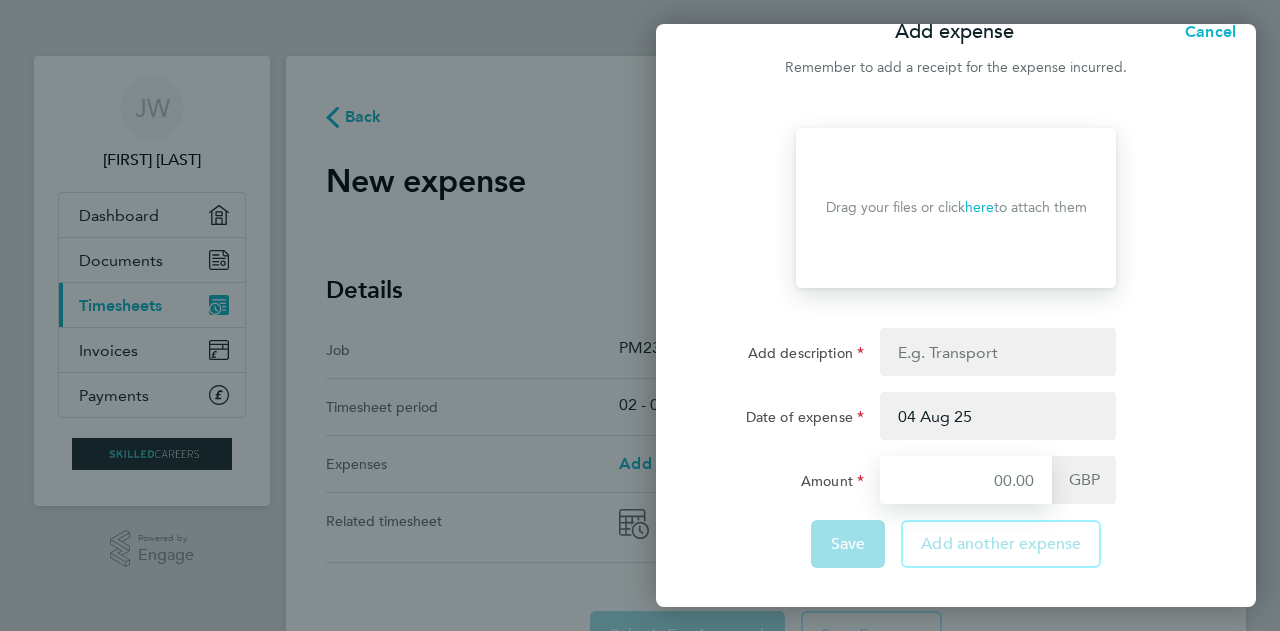 type on "22.50" 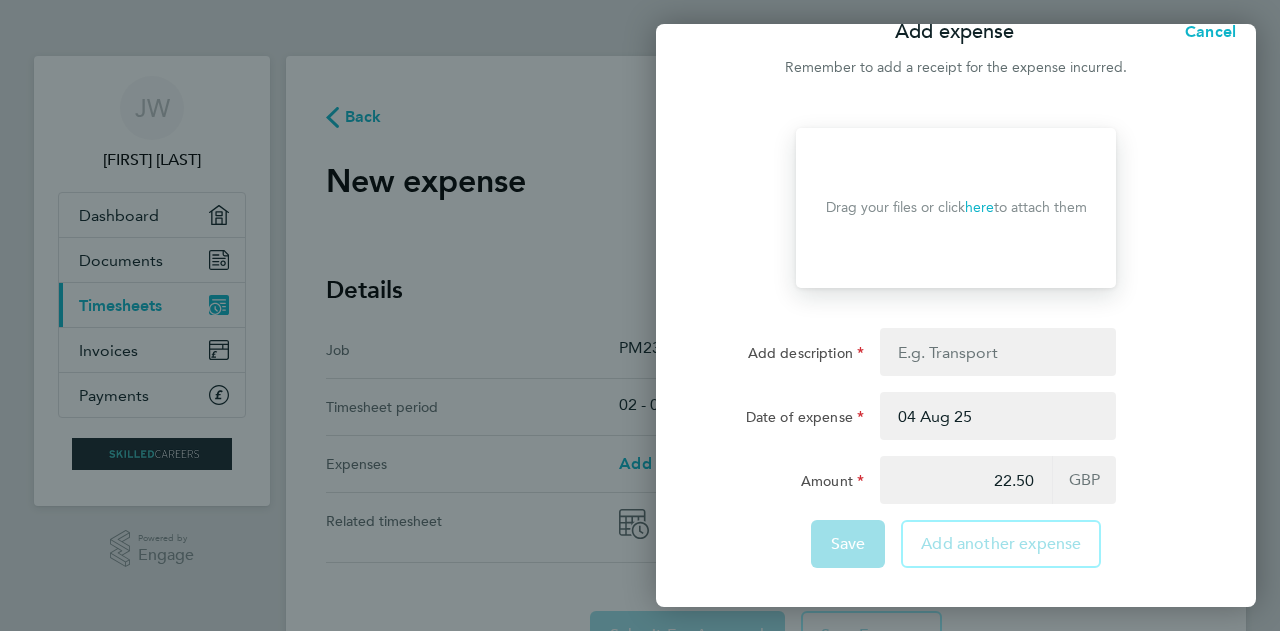 click on "Add another expense" 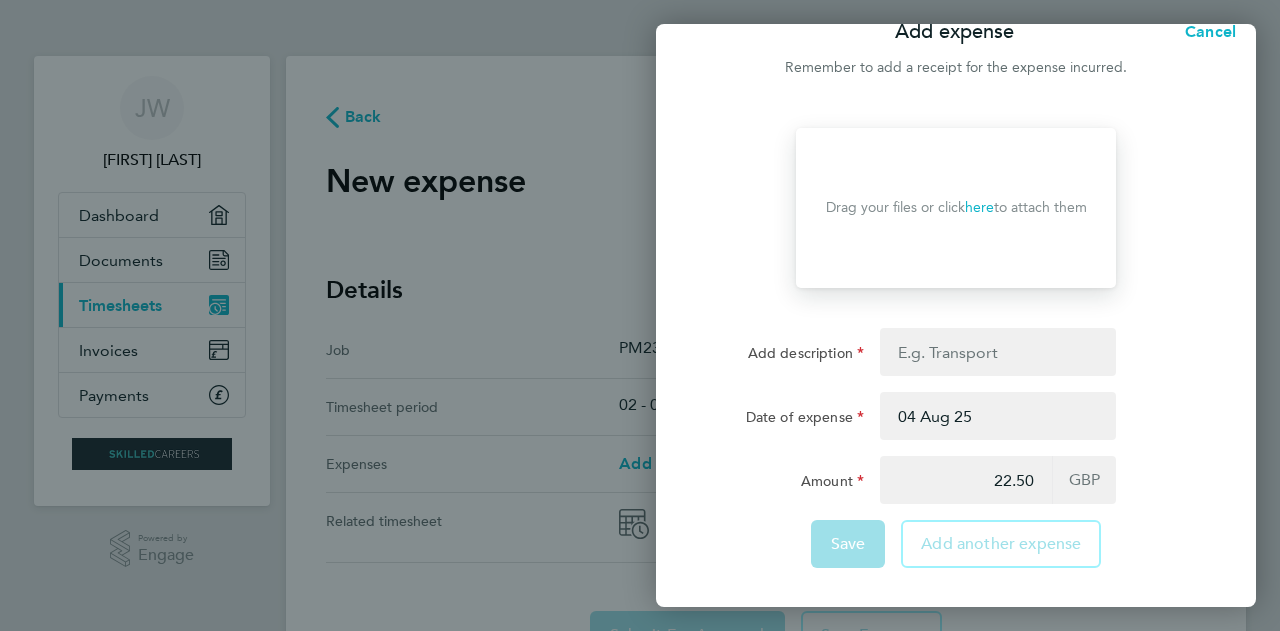 drag, startPoint x: 912, startPoint y: 546, endPoint x: 944, endPoint y: 545, distance: 32.01562 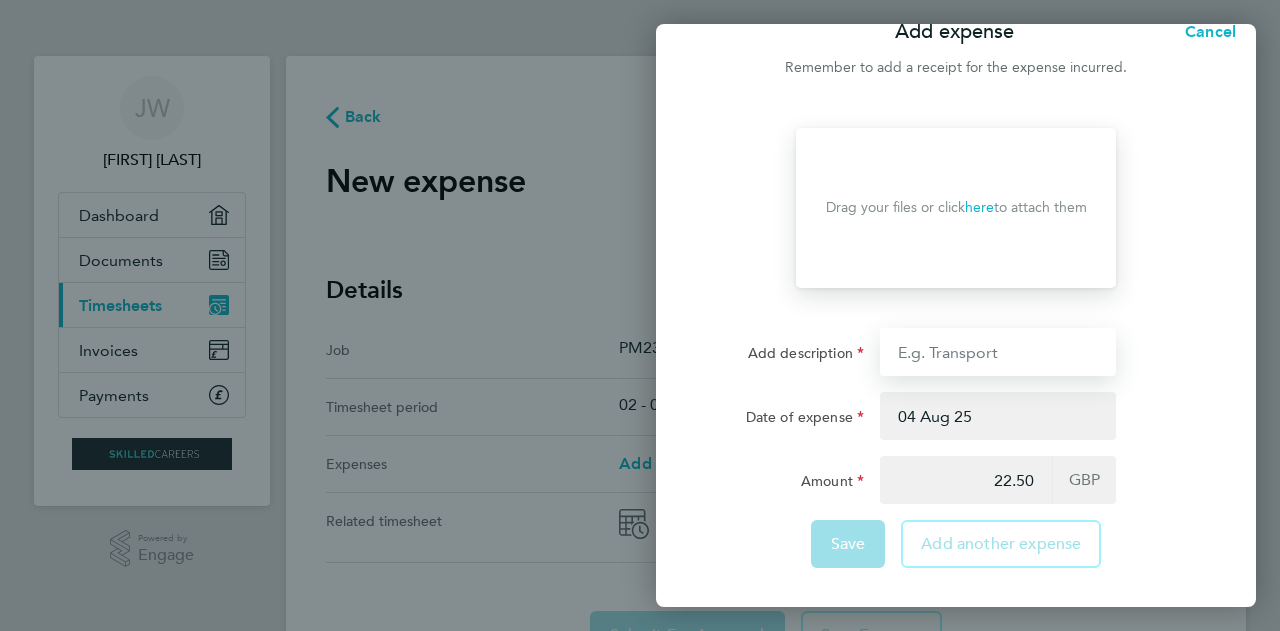 click on "Add description" at bounding box center (998, 352) 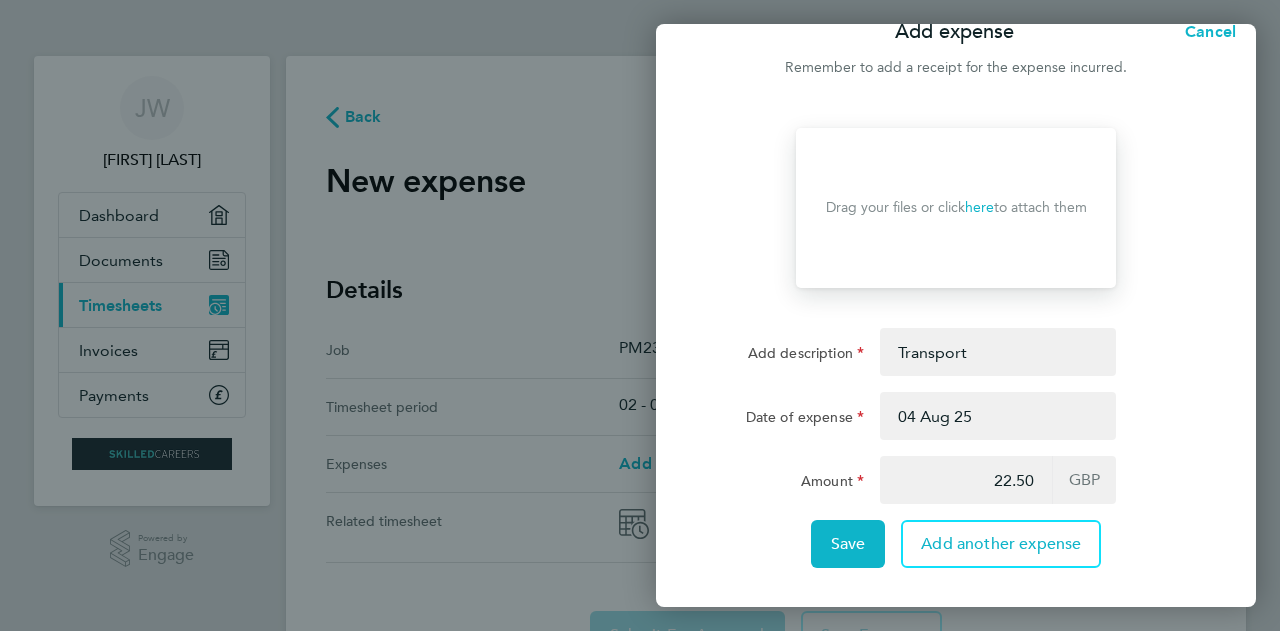 click on "Add description Transport" 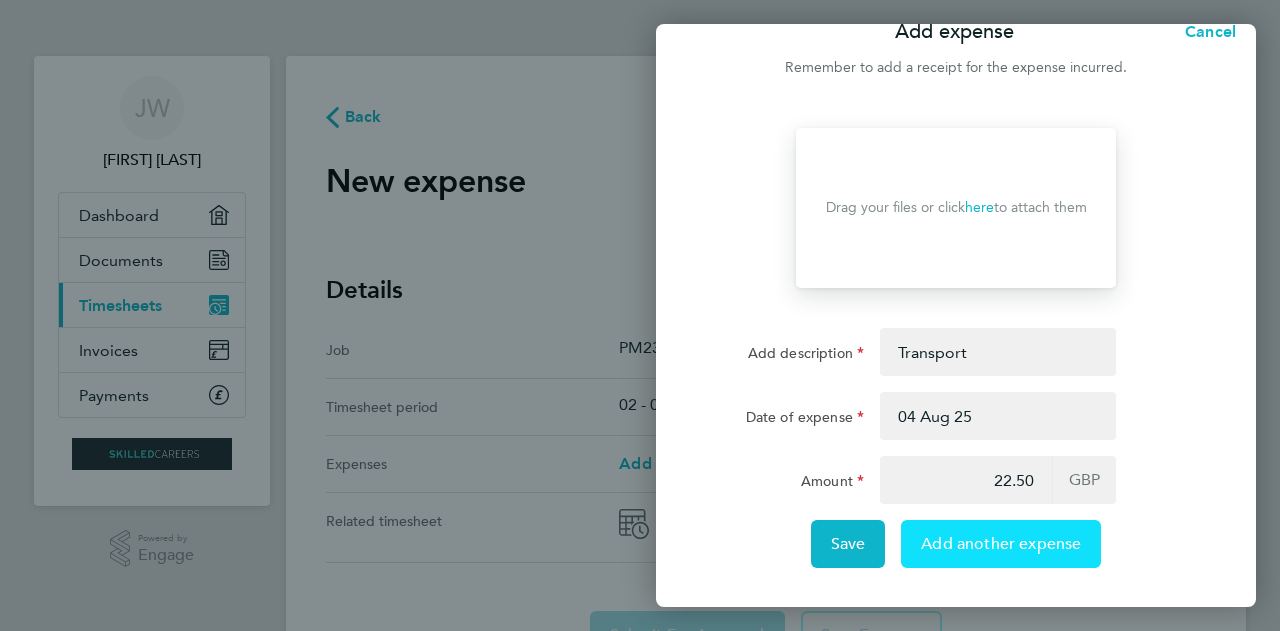 click on "Add another expense" 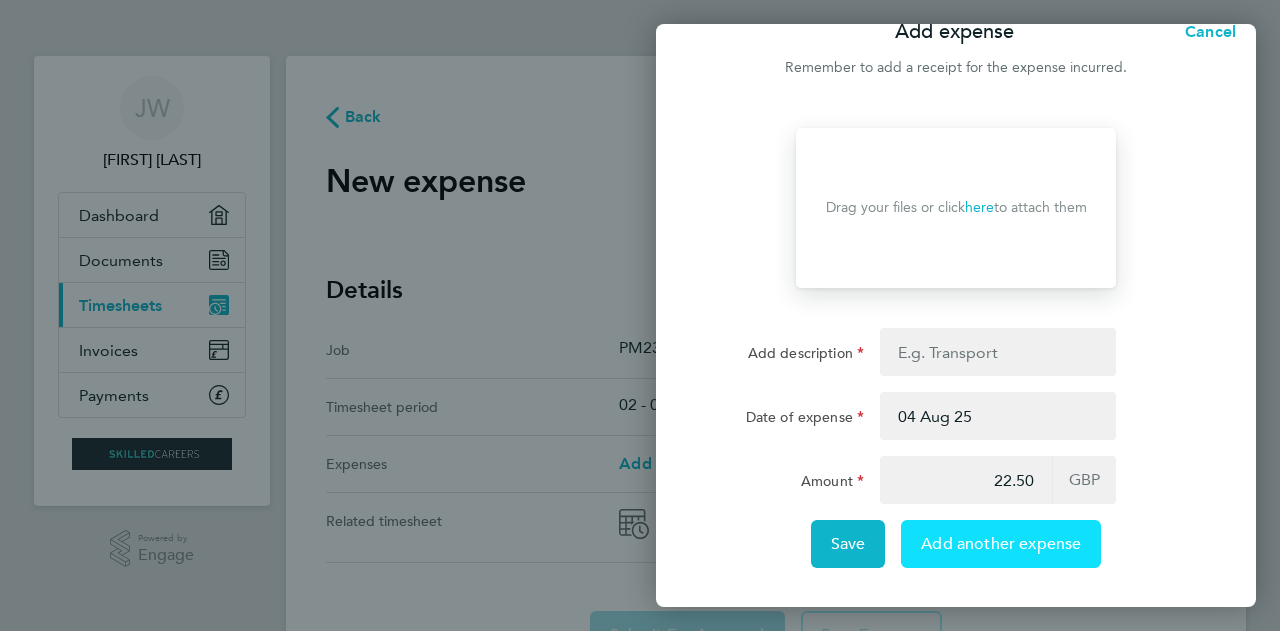 type 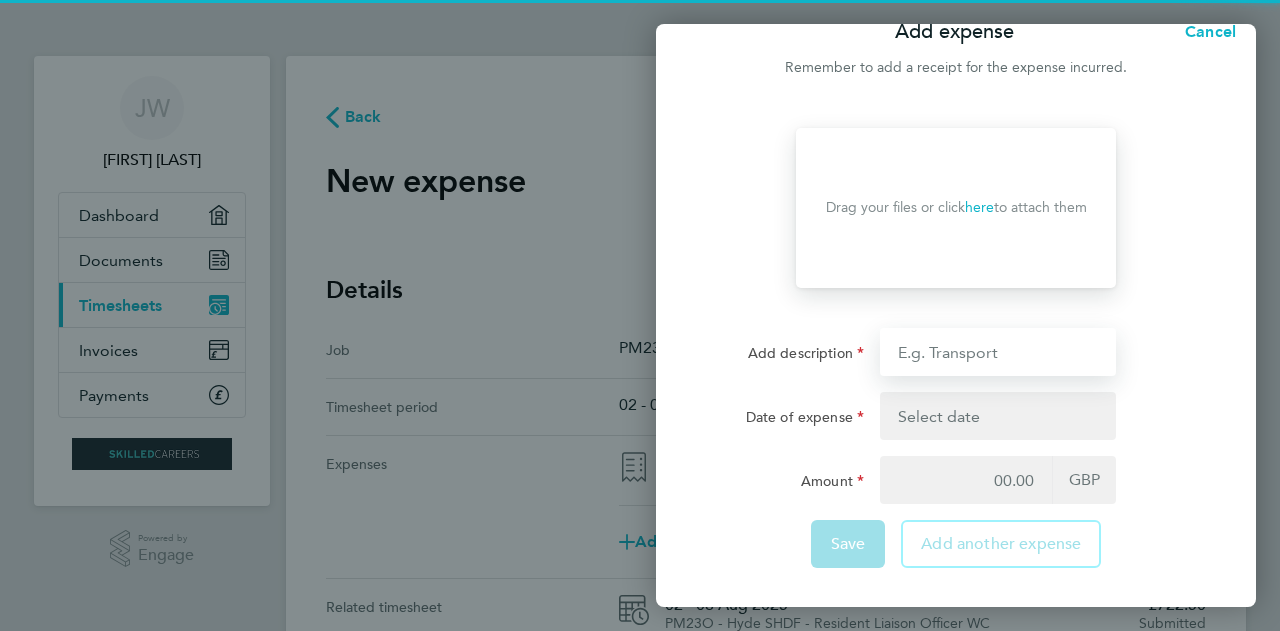 click on "Add description" at bounding box center [998, 352] 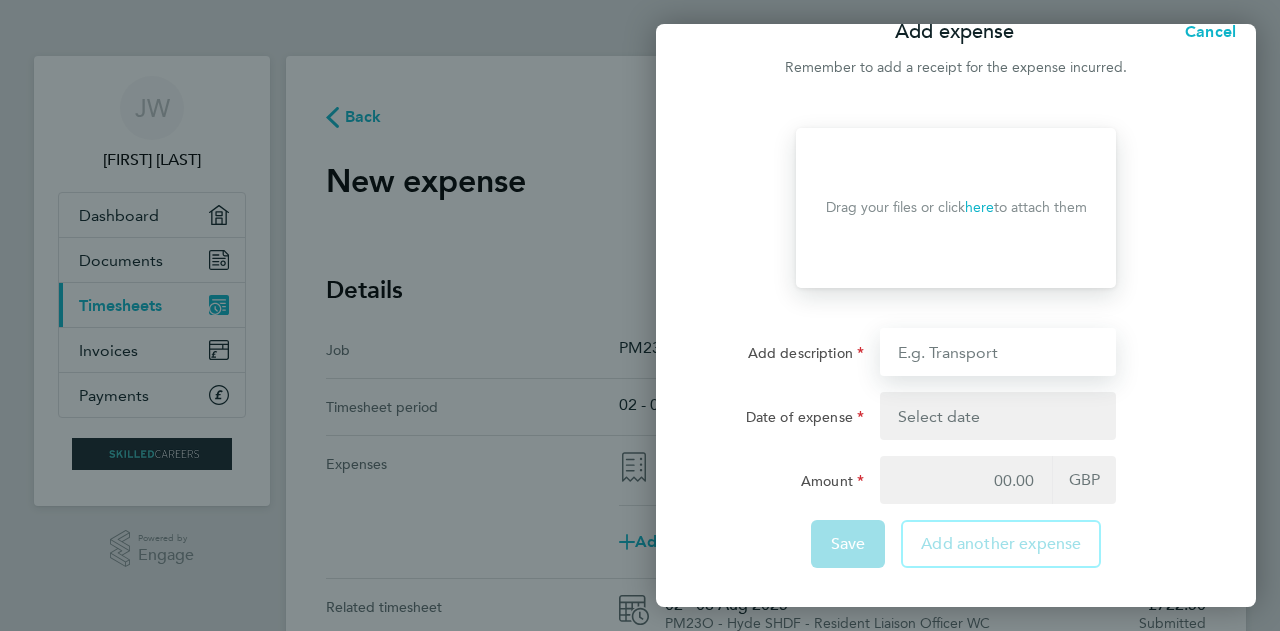 type on "Transport" 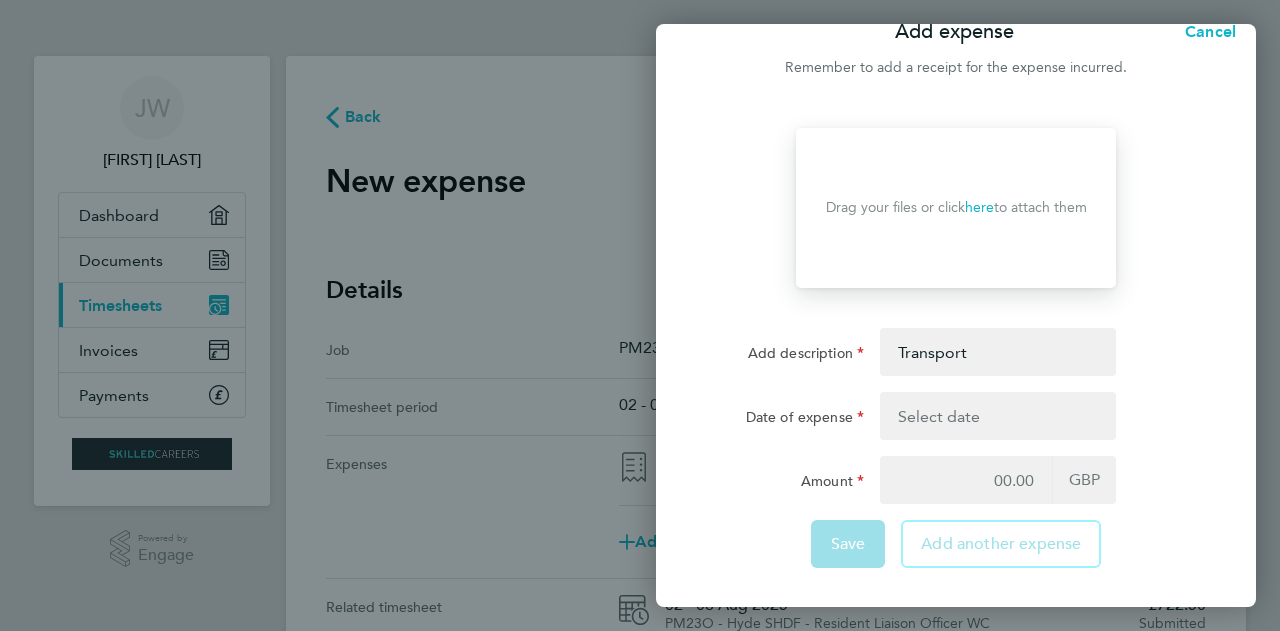 click 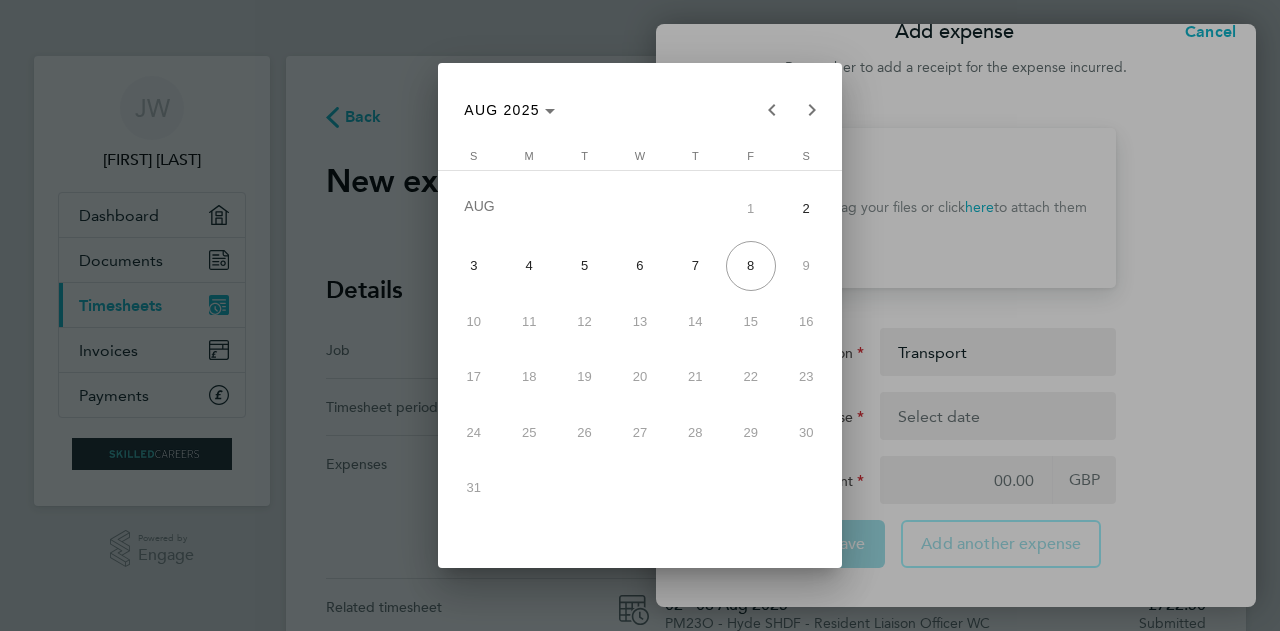 click on "5" at bounding box center [585, 266] 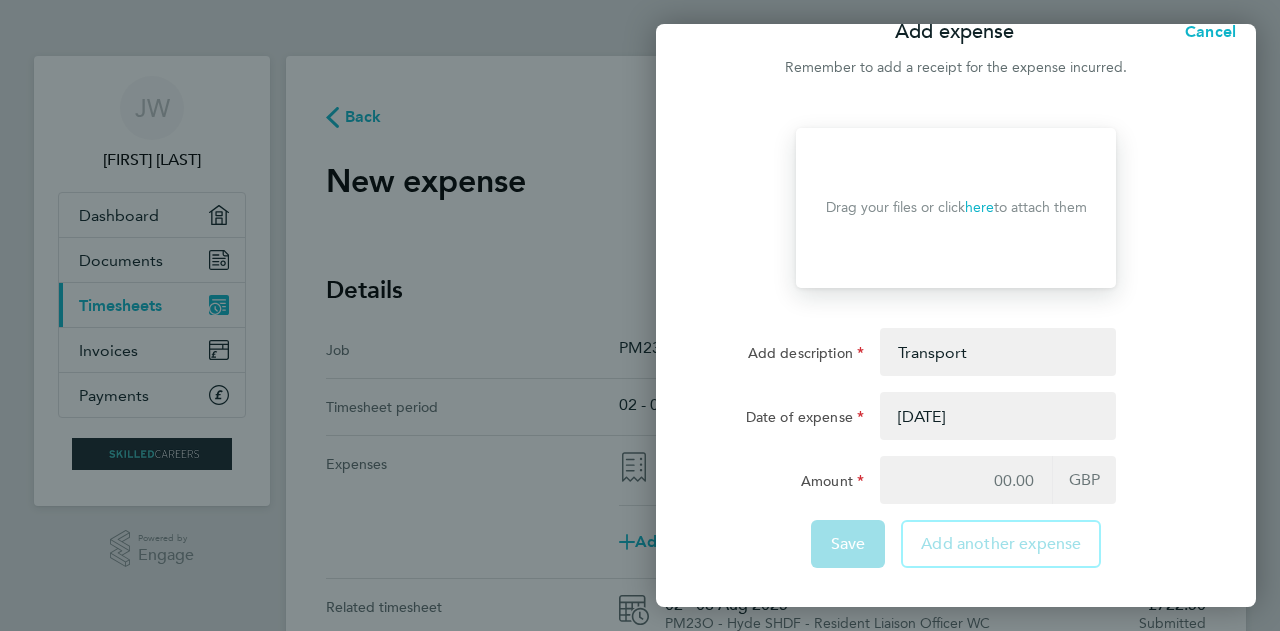 click 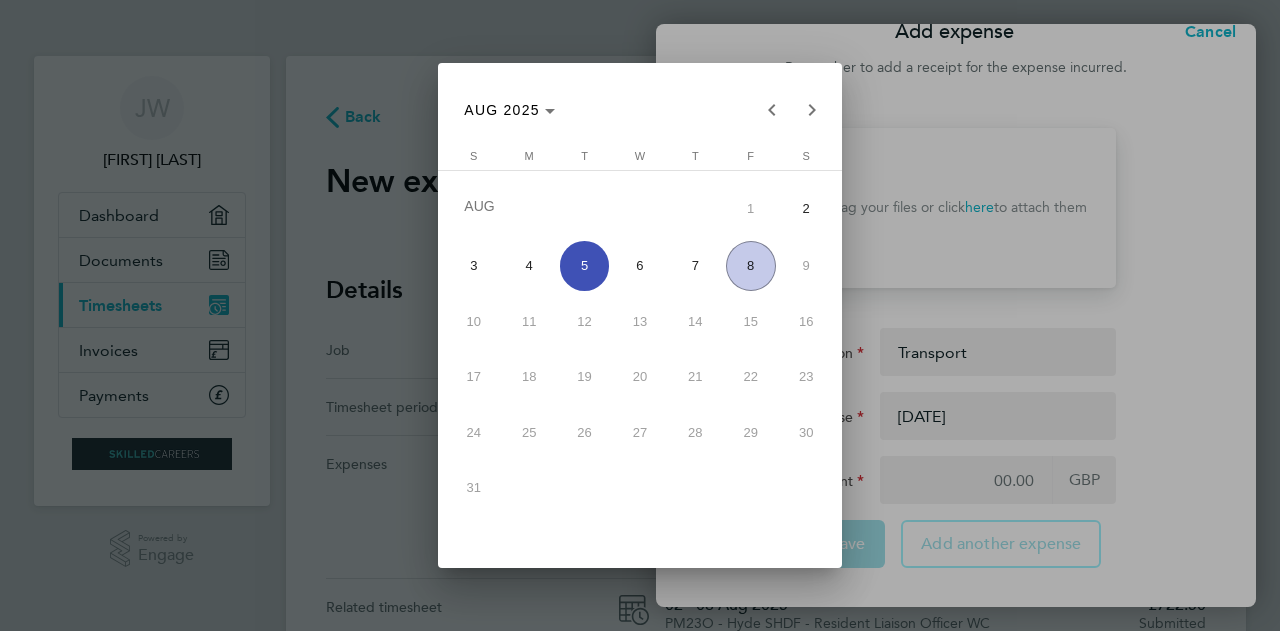 click at bounding box center [640, 315] 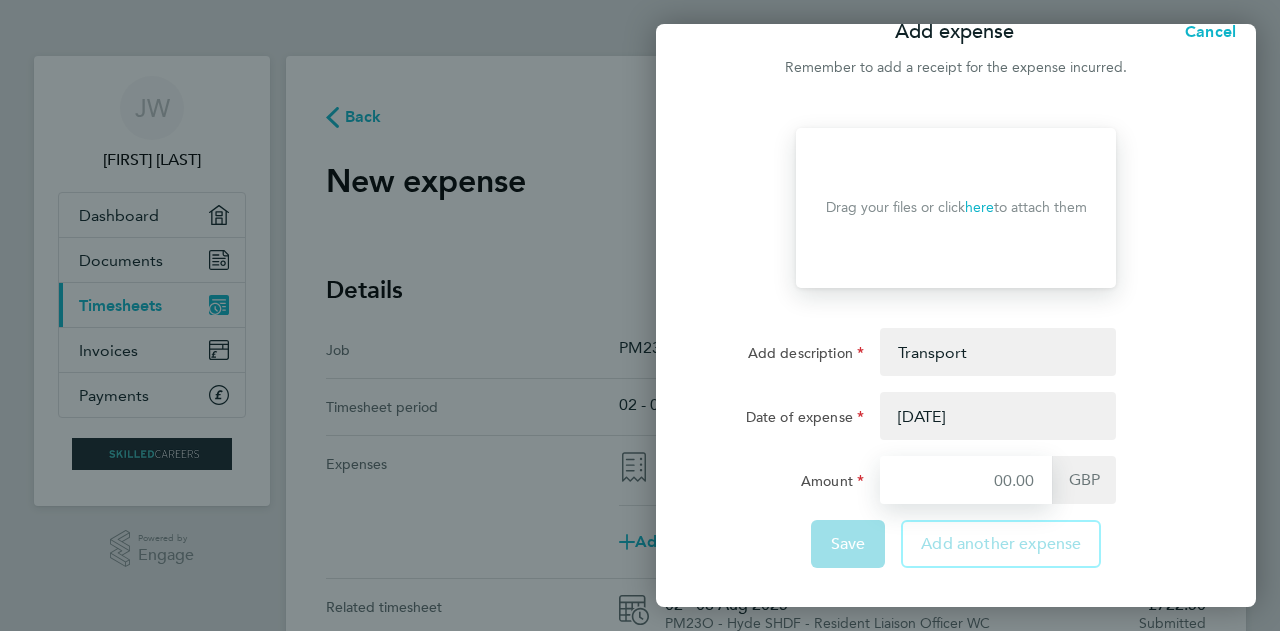 click on "Amount" at bounding box center [966, 480] 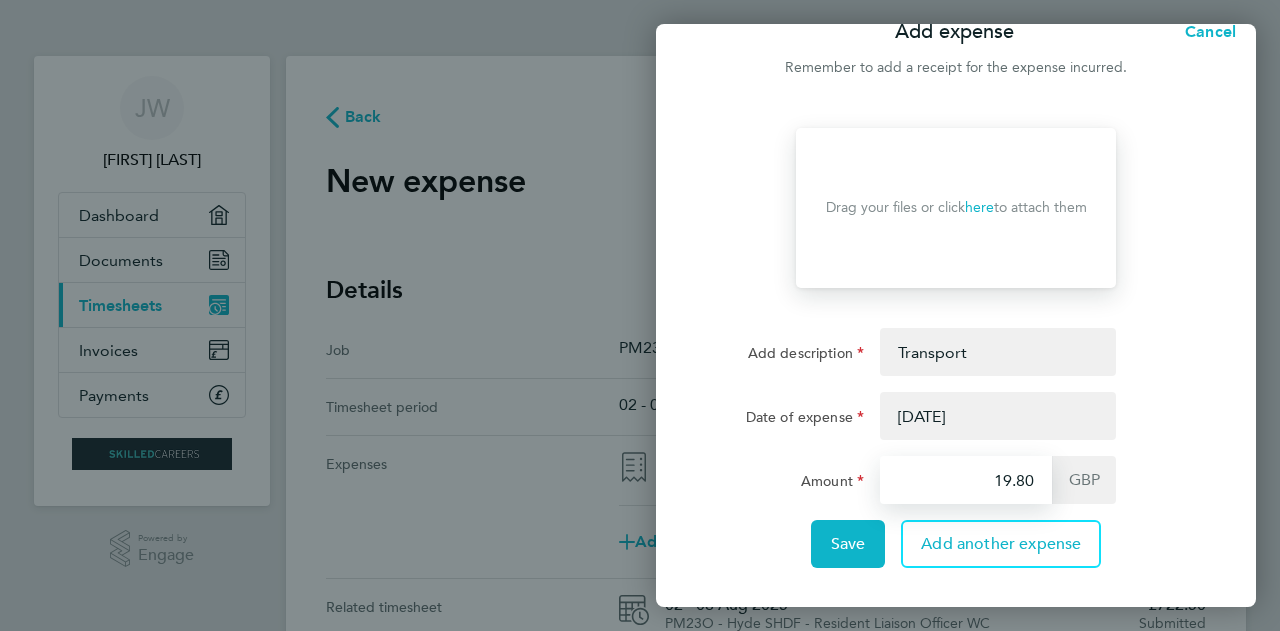type on "19.80" 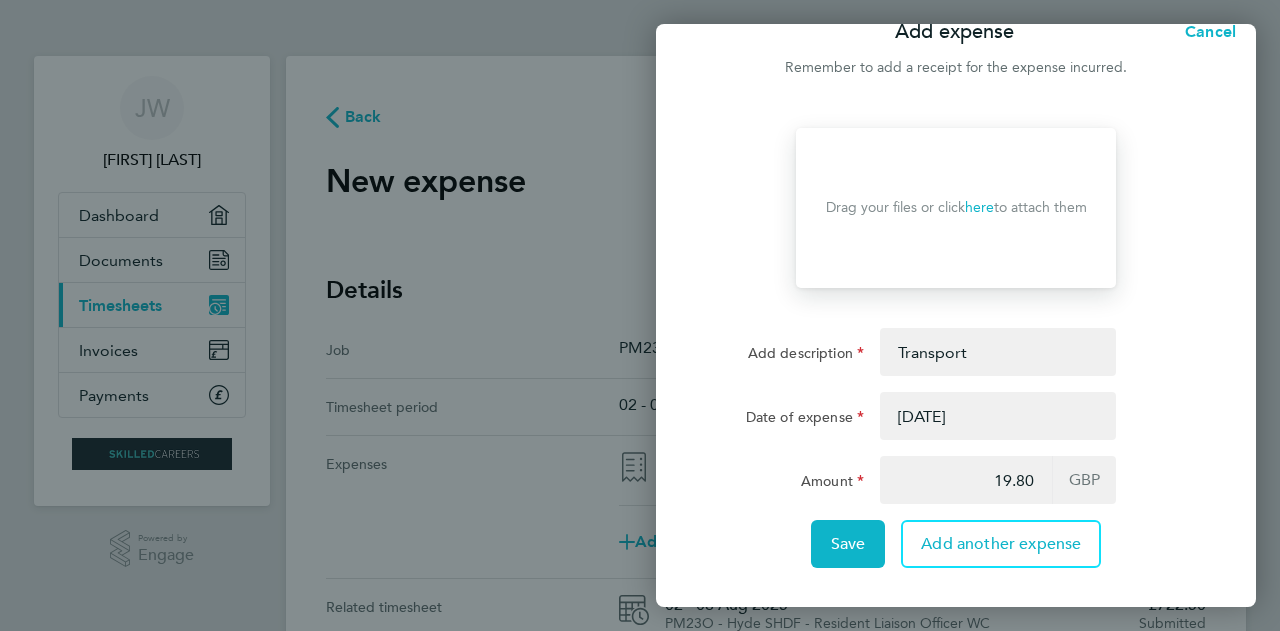 click on "Date of expense [DATE]" 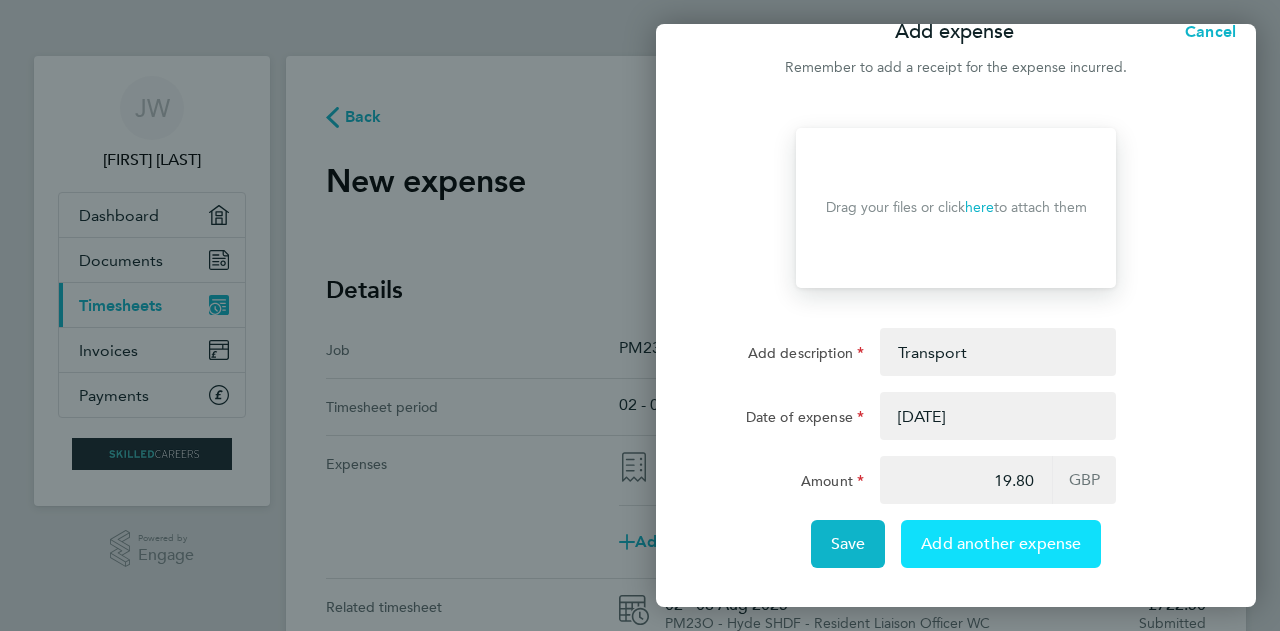 click on "Add another expense" 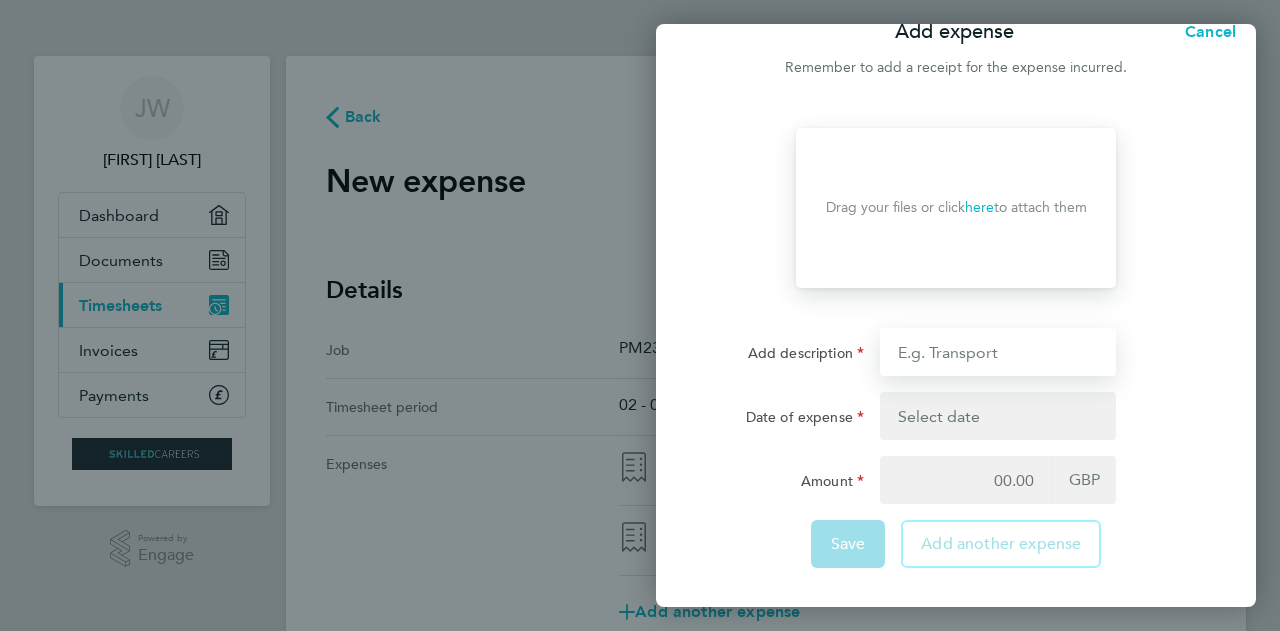 click on "Add description" at bounding box center (998, 352) 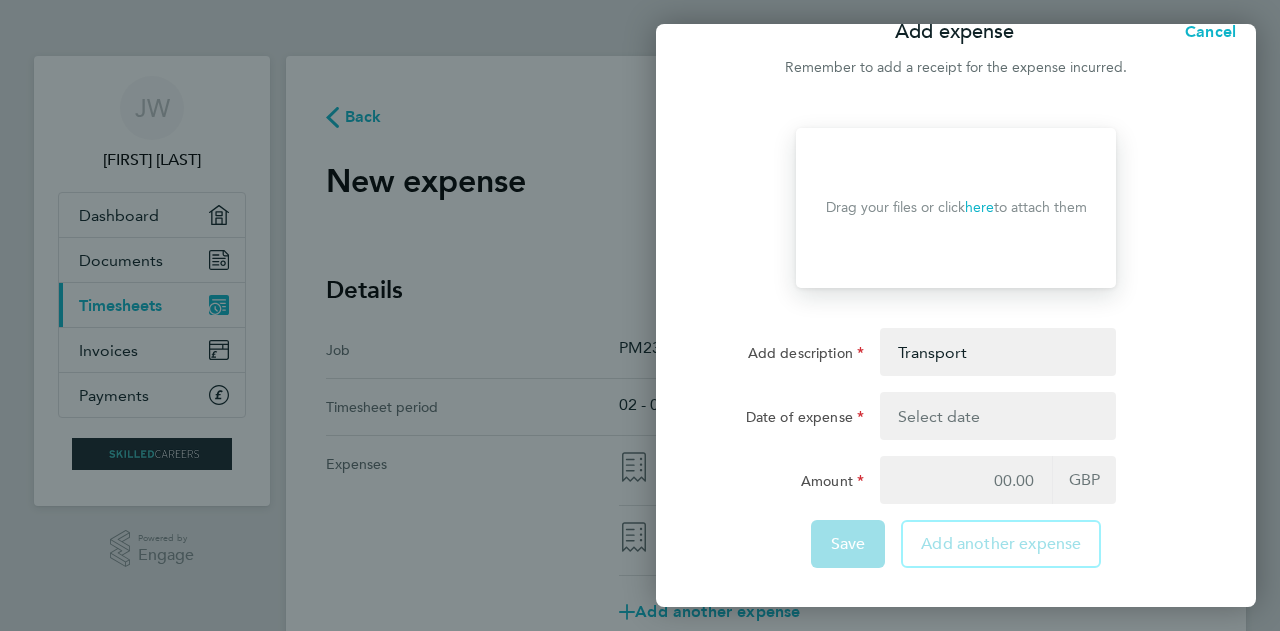 click 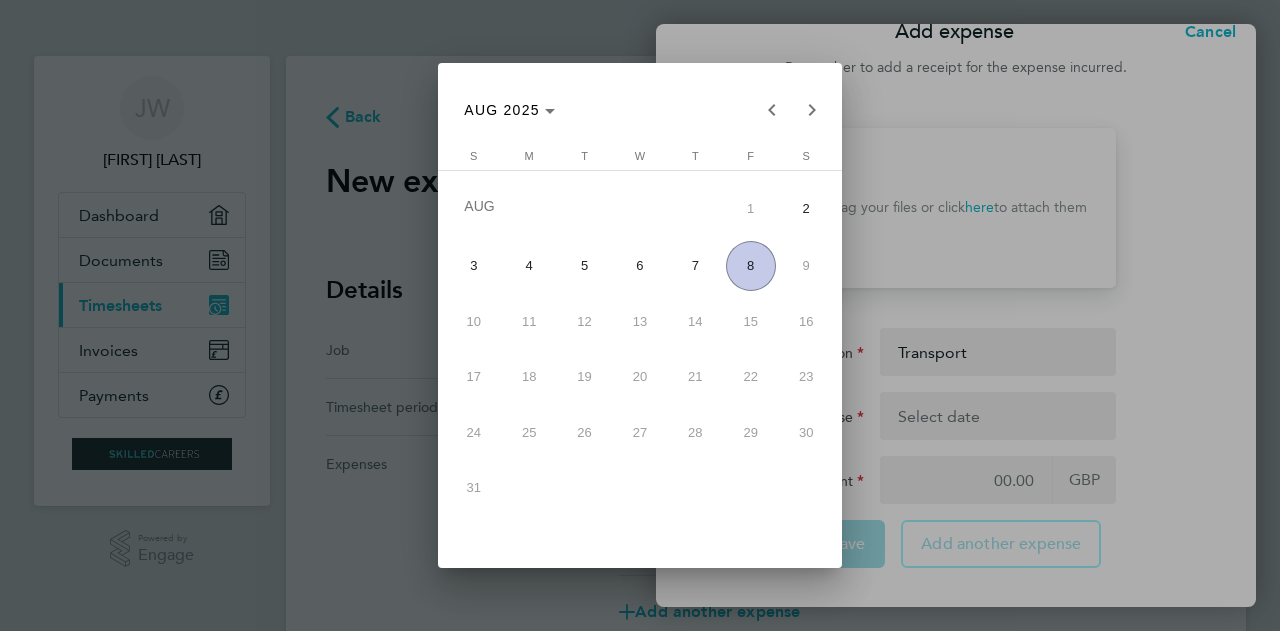 click on "6" at bounding box center [640, 266] 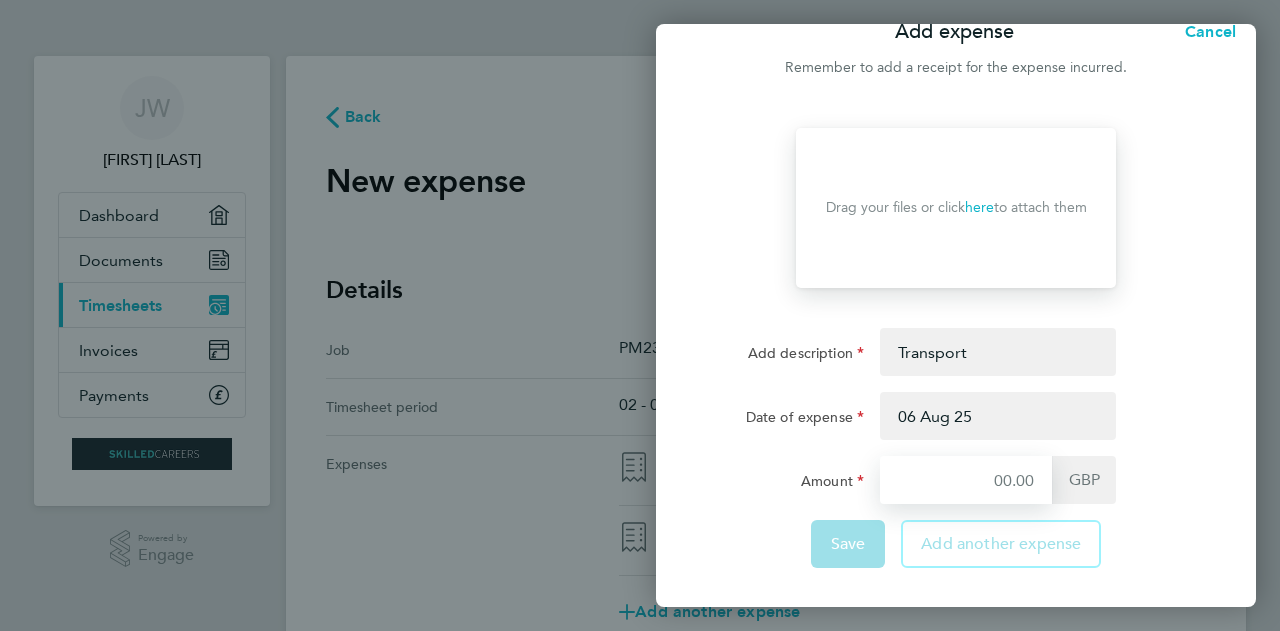 click on "Amount" at bounding box center [966, 480] 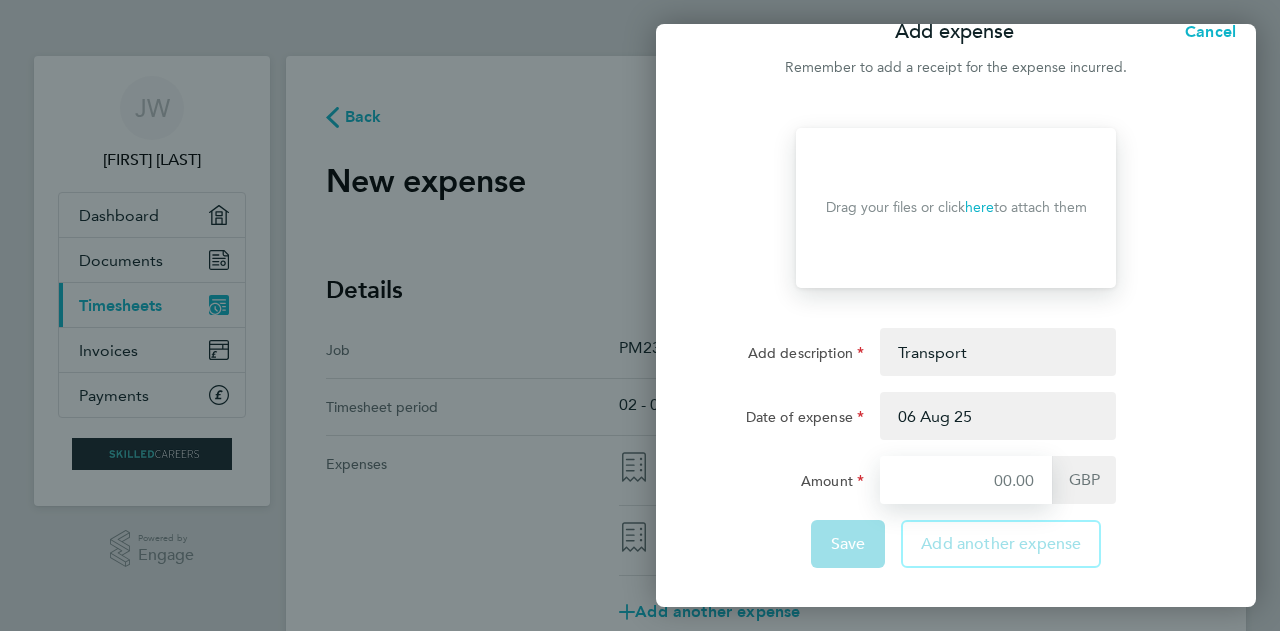 type on "22.05" 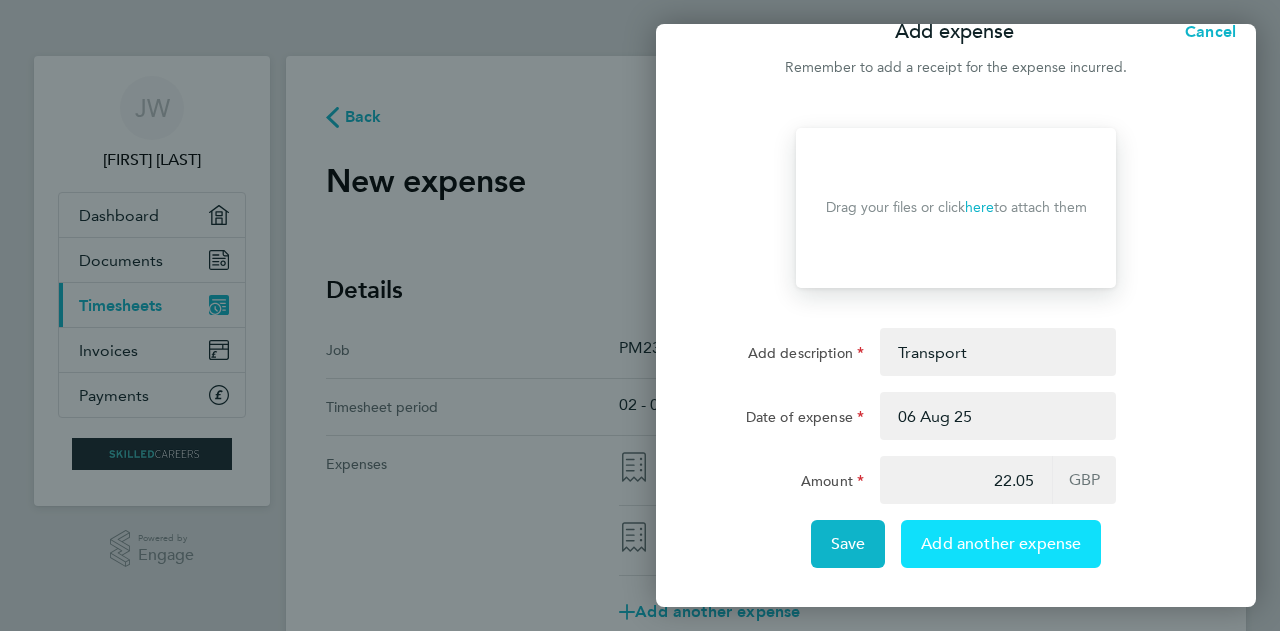click on "Add another expense" 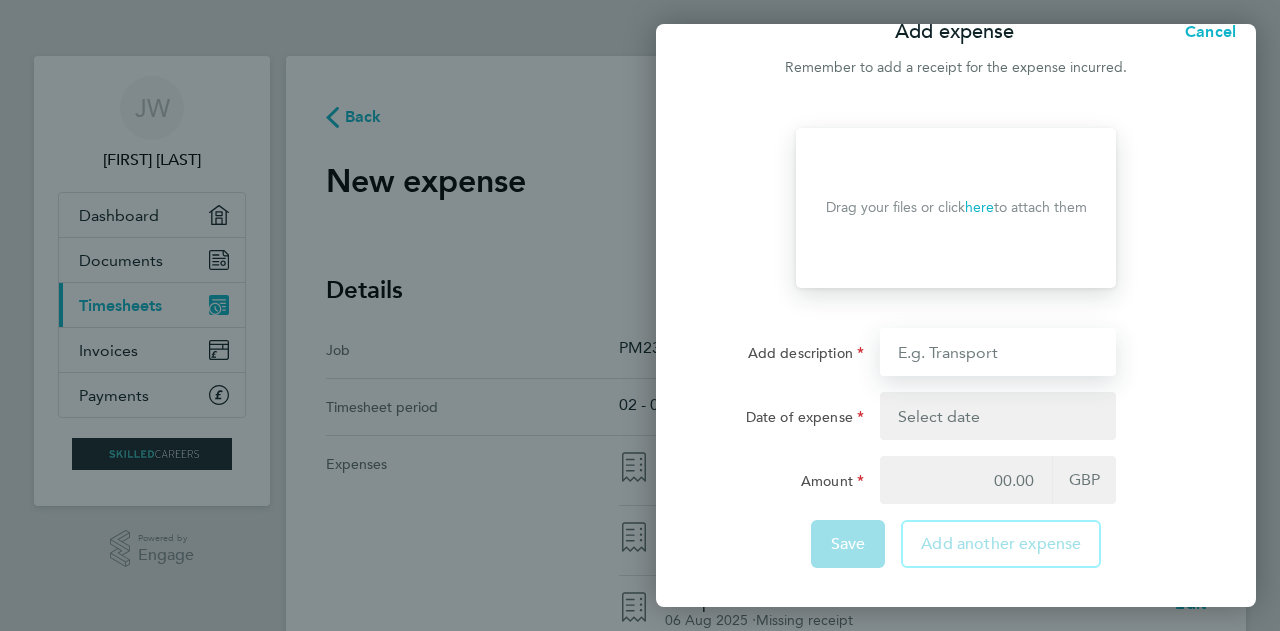 click on "Add description" at bounding box center [998, 352] 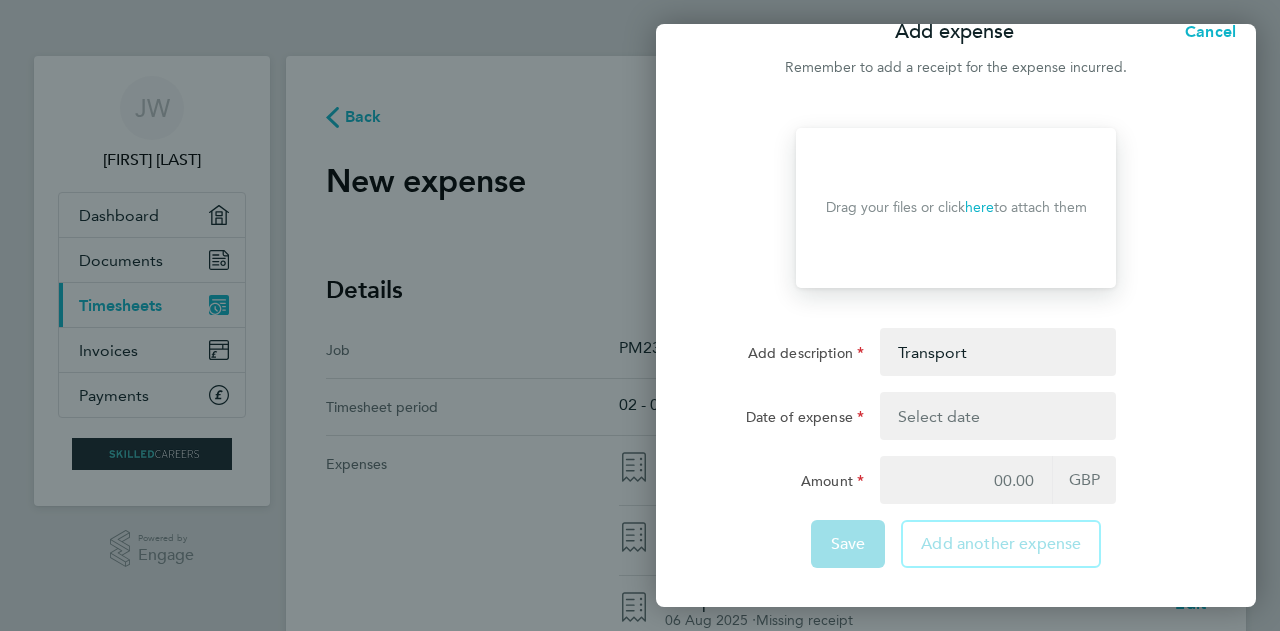 click 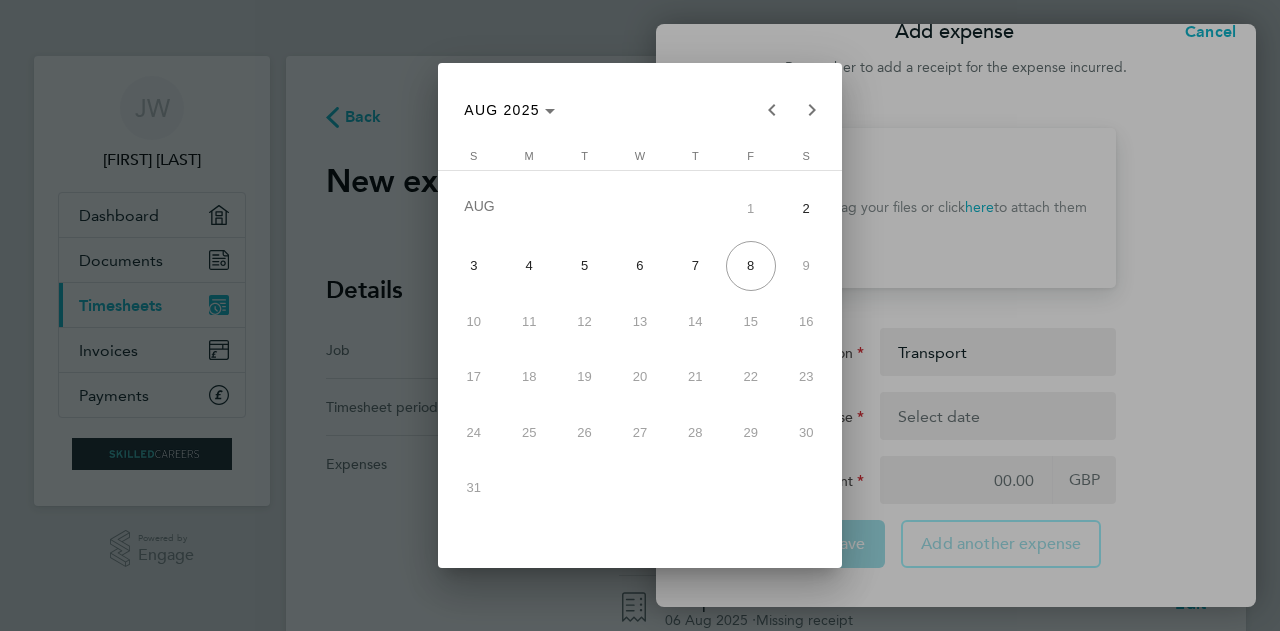 click on "7" at bounding box center [695, 266] 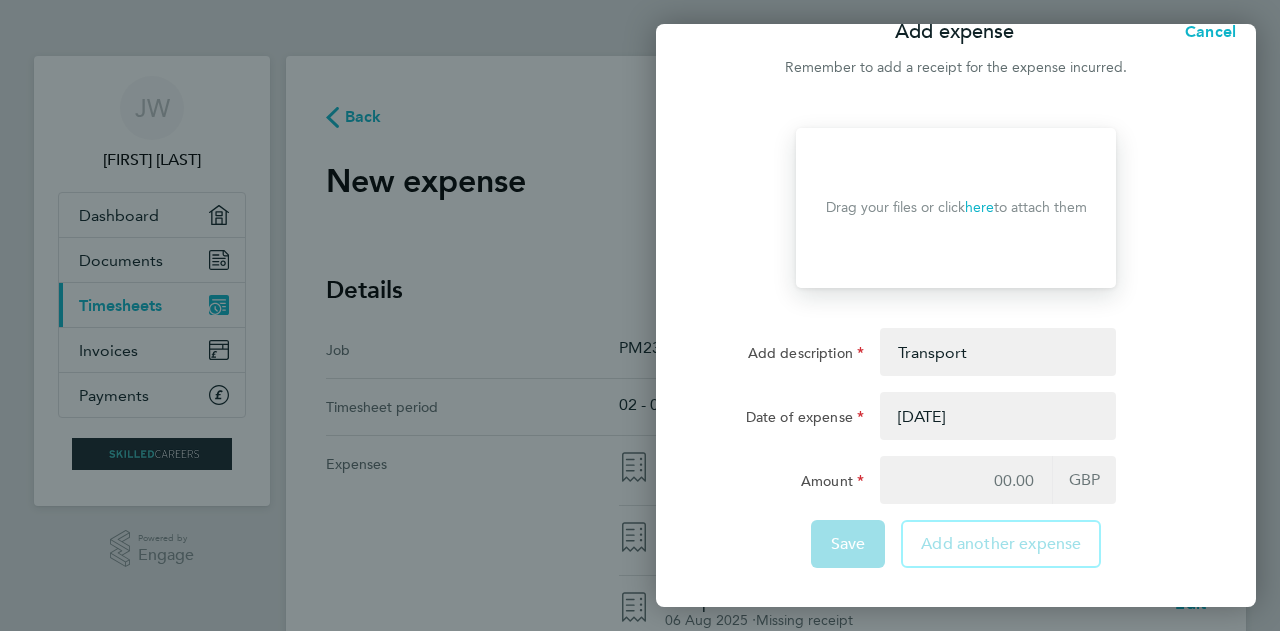 click on "Date of expense [DATE]" 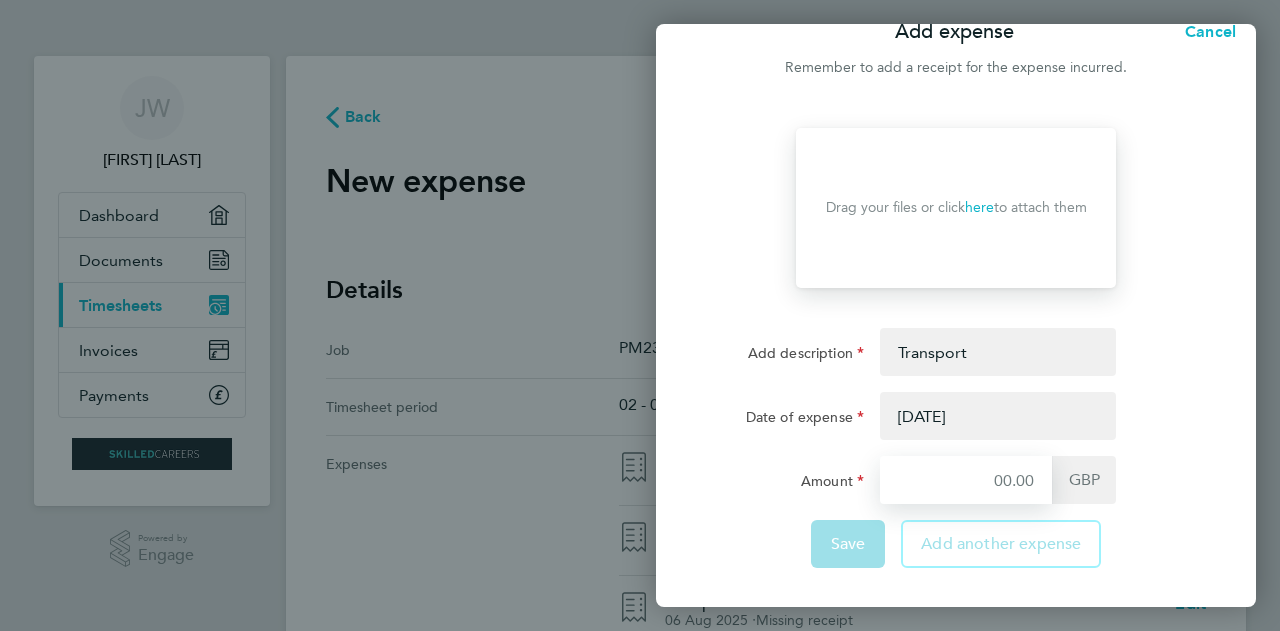 click on "Amount" at bounding box center (966, 480) 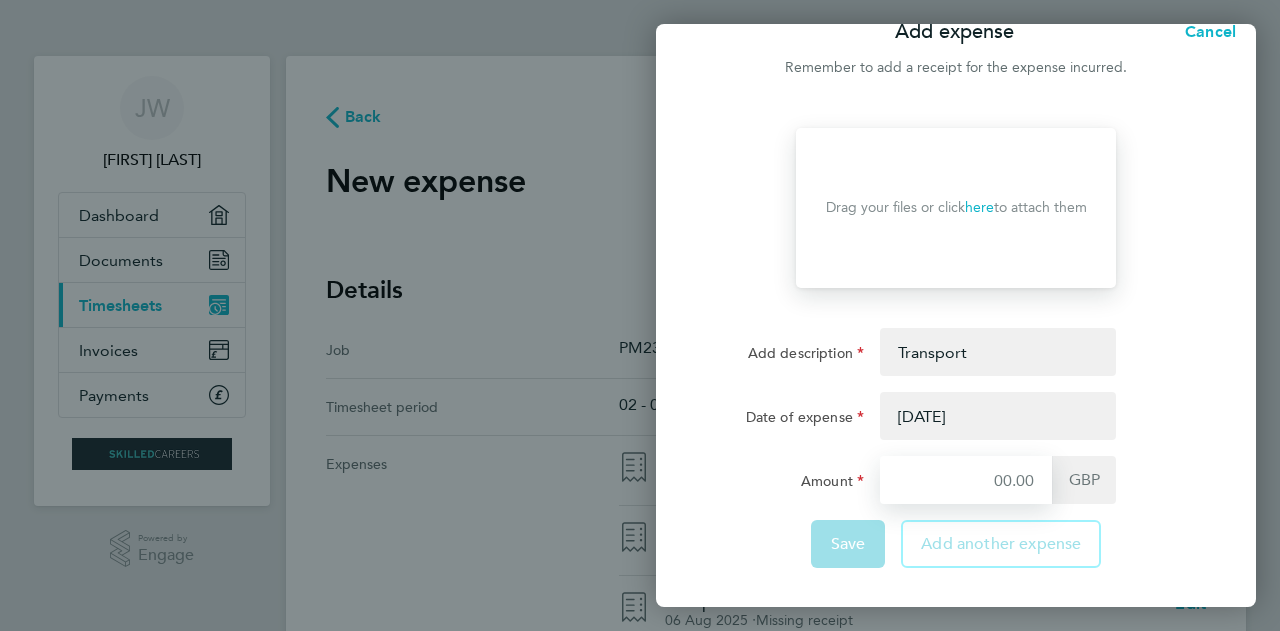 type on "22.50" 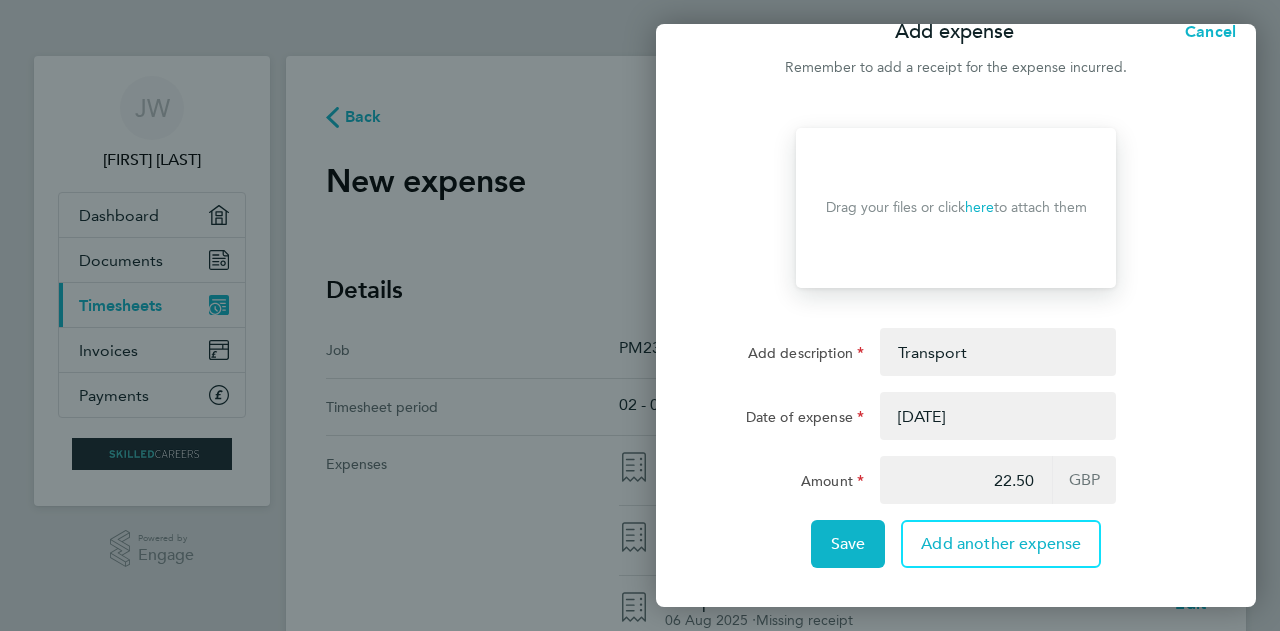 click on "Date of expense [DATE]" 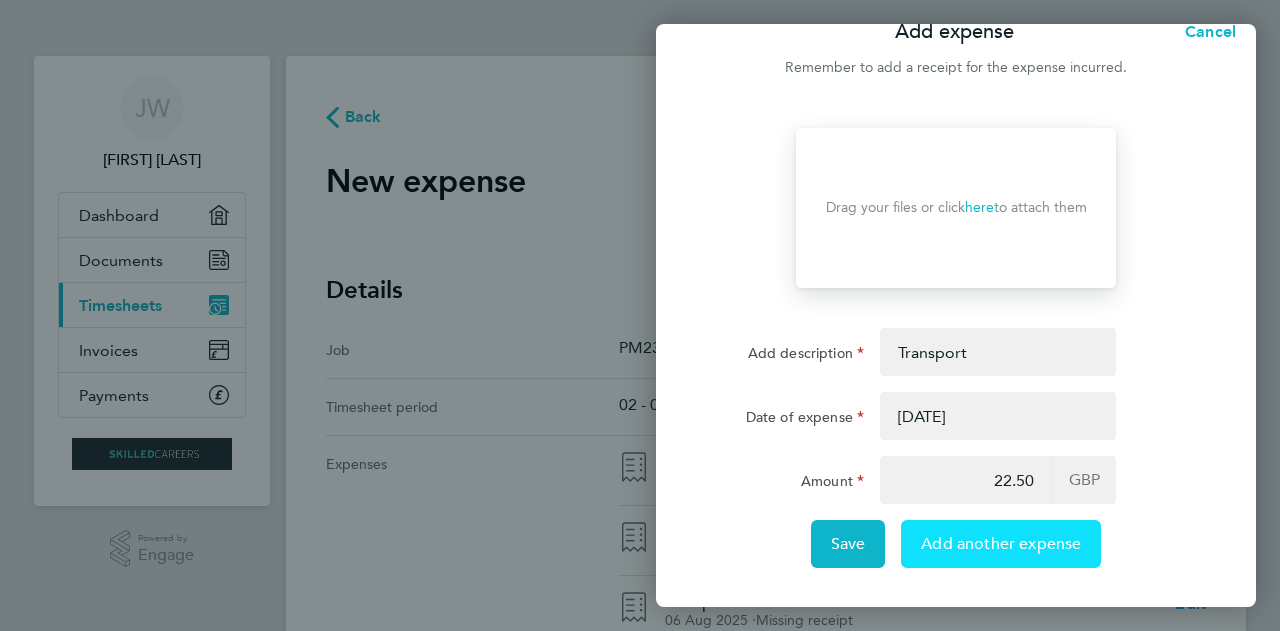 click on "Add another expense" 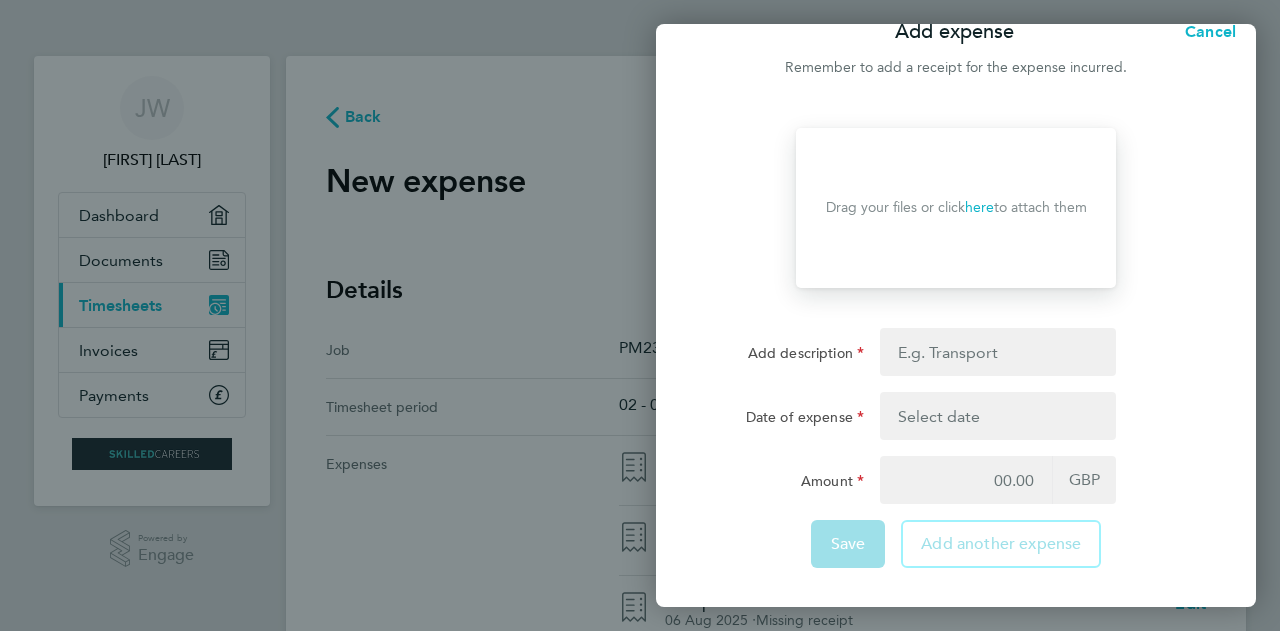 click on "Add another expense" 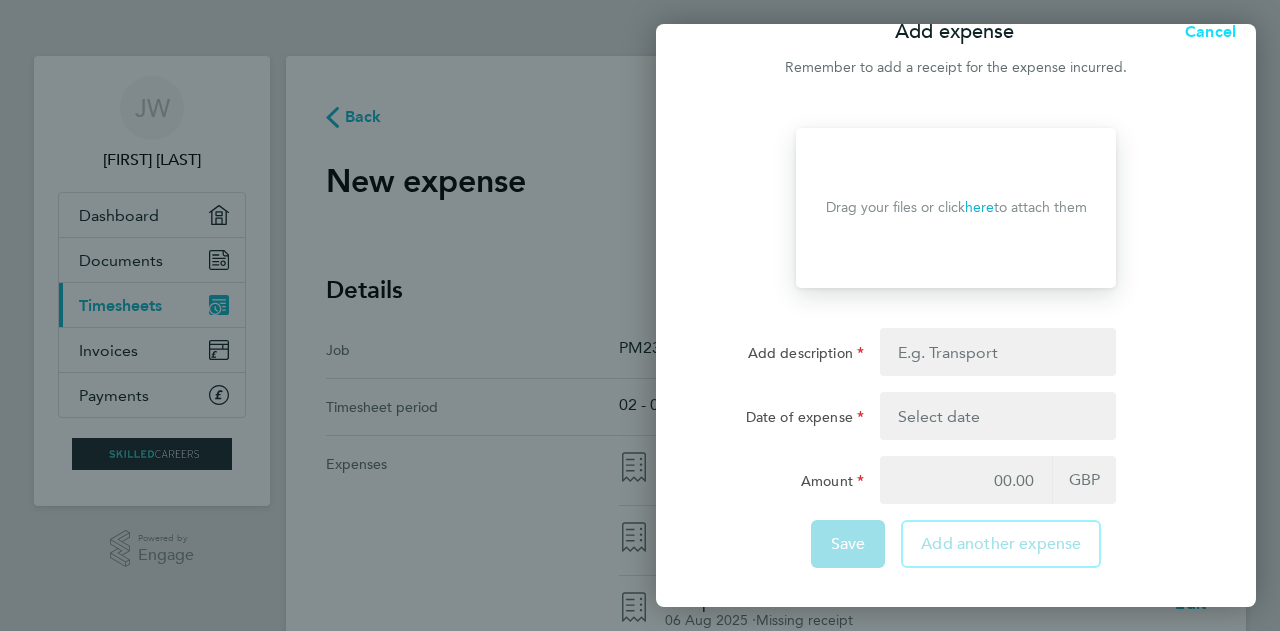 click on "Cancel" 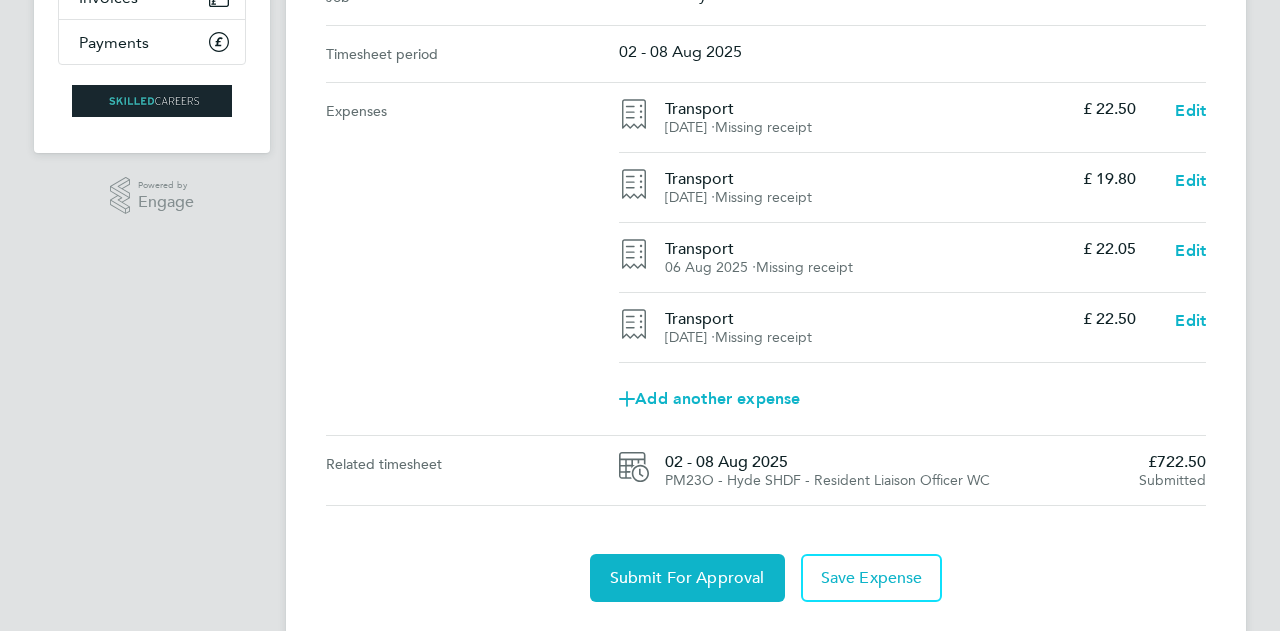 scroll, scrollTop: 400, scrollLeft: 0, axis: vertical 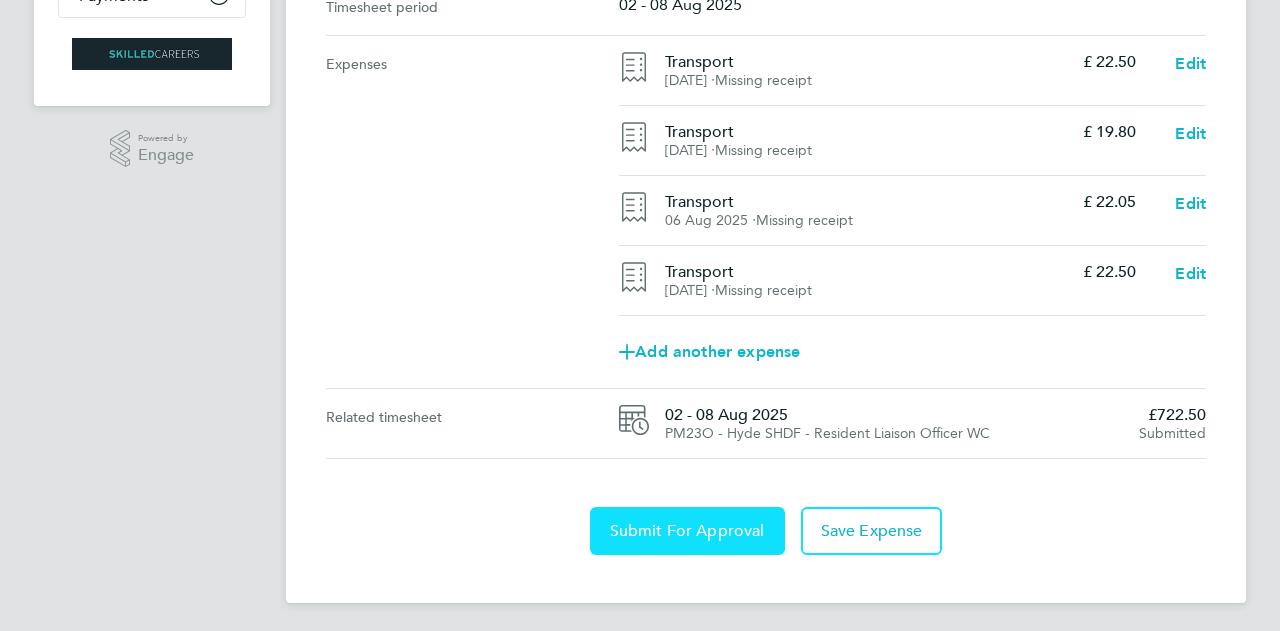 click on "Submit For Approval" 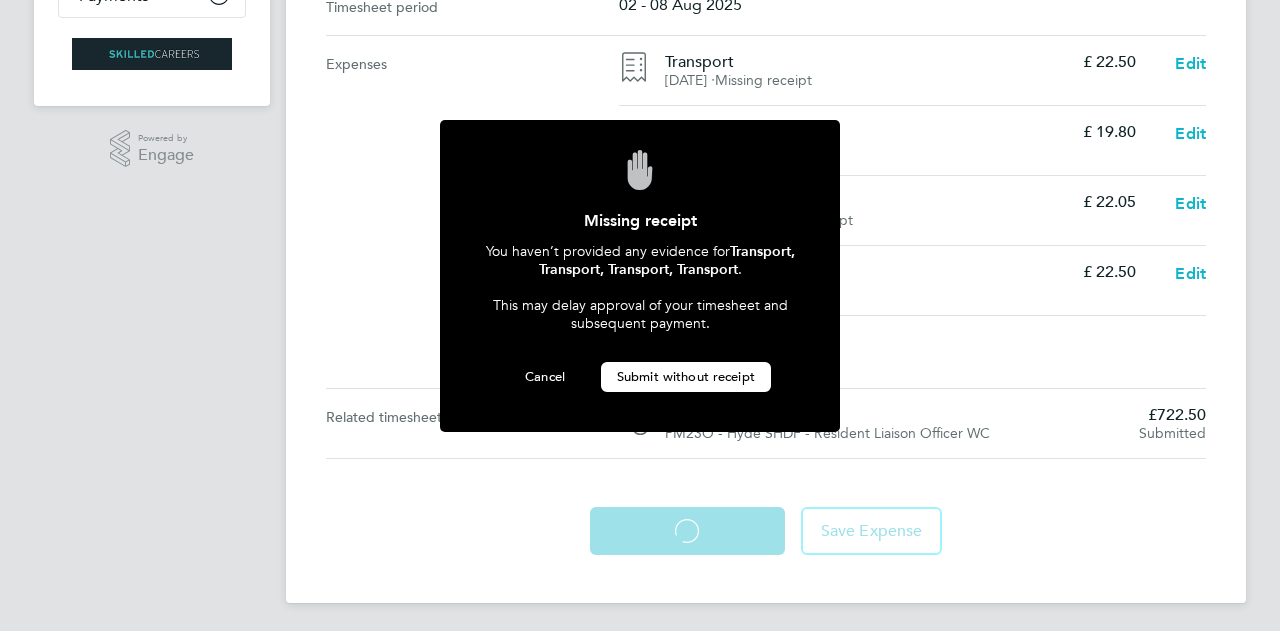 click on "Submit without receipt" 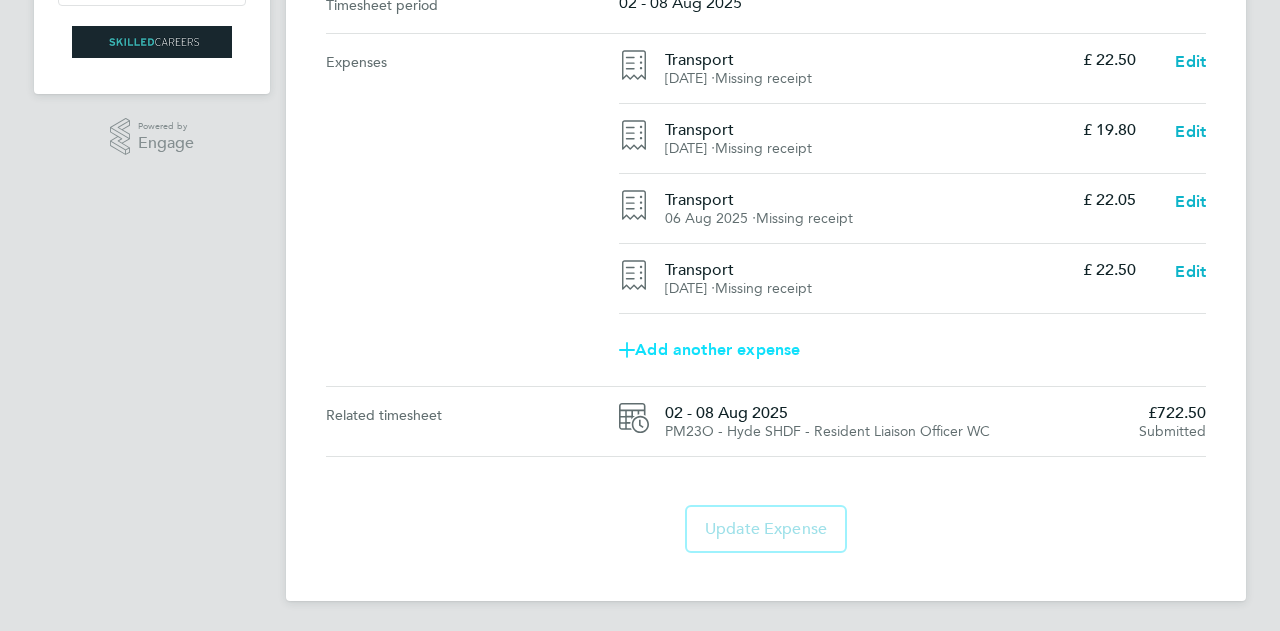 scroll, scrollTop: 0, scrollLeft: 0, axis: both 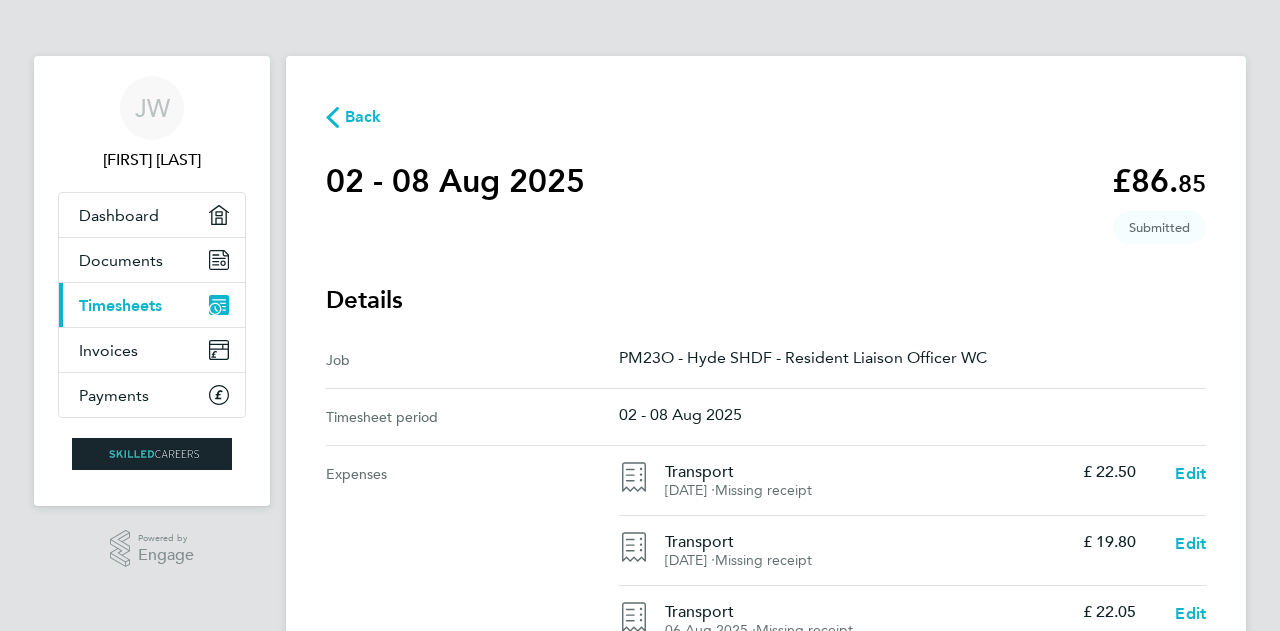click on "Timesheets" at bounding box center (120, 305) 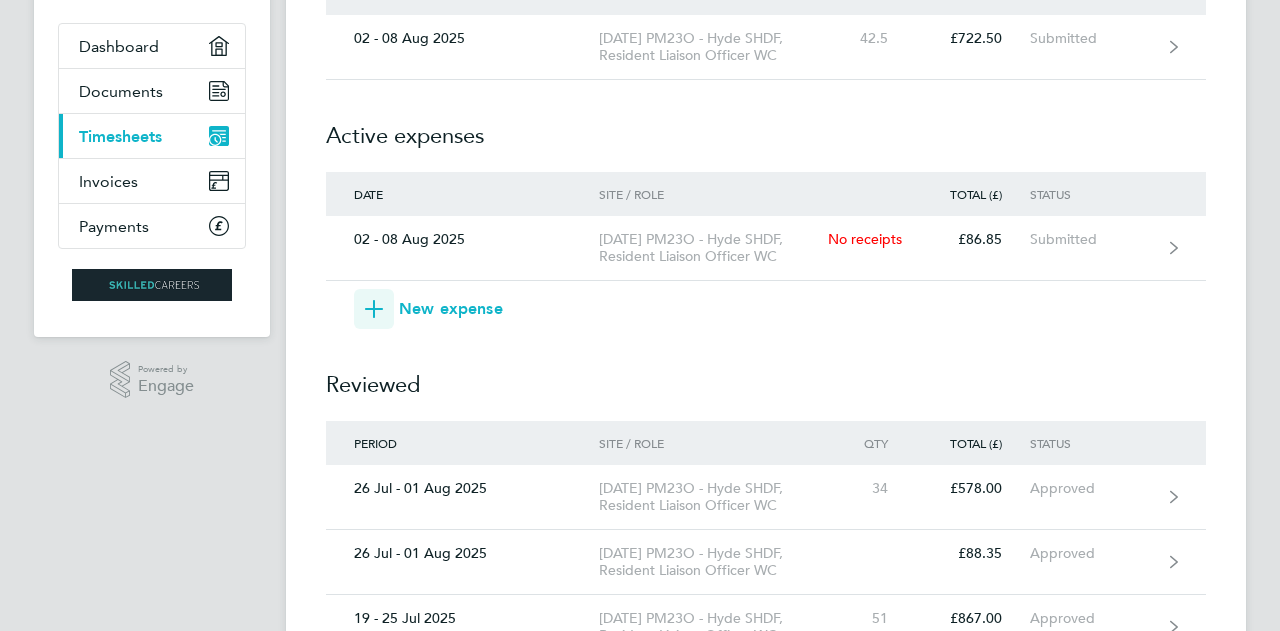 scroll, scrollTop: 0, scrollLeft: 0, axis: both 